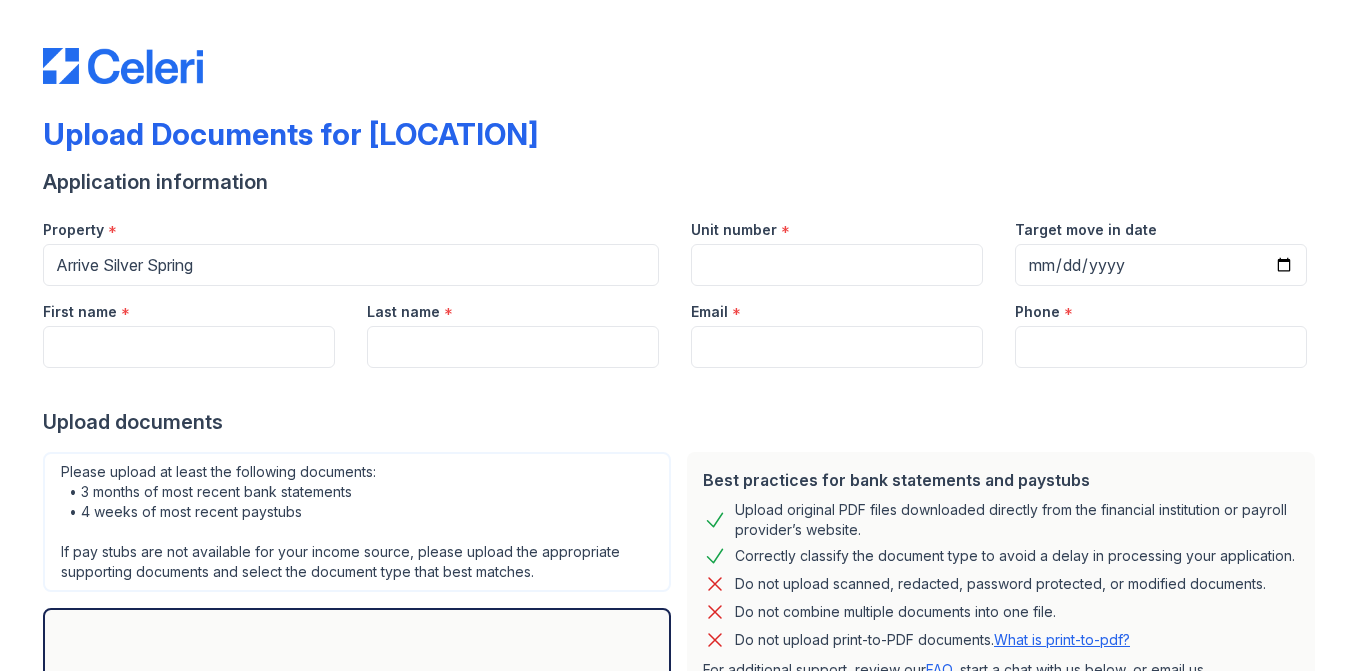 scroll, scrollTop: 0, scrollLeft: 0, axis: both 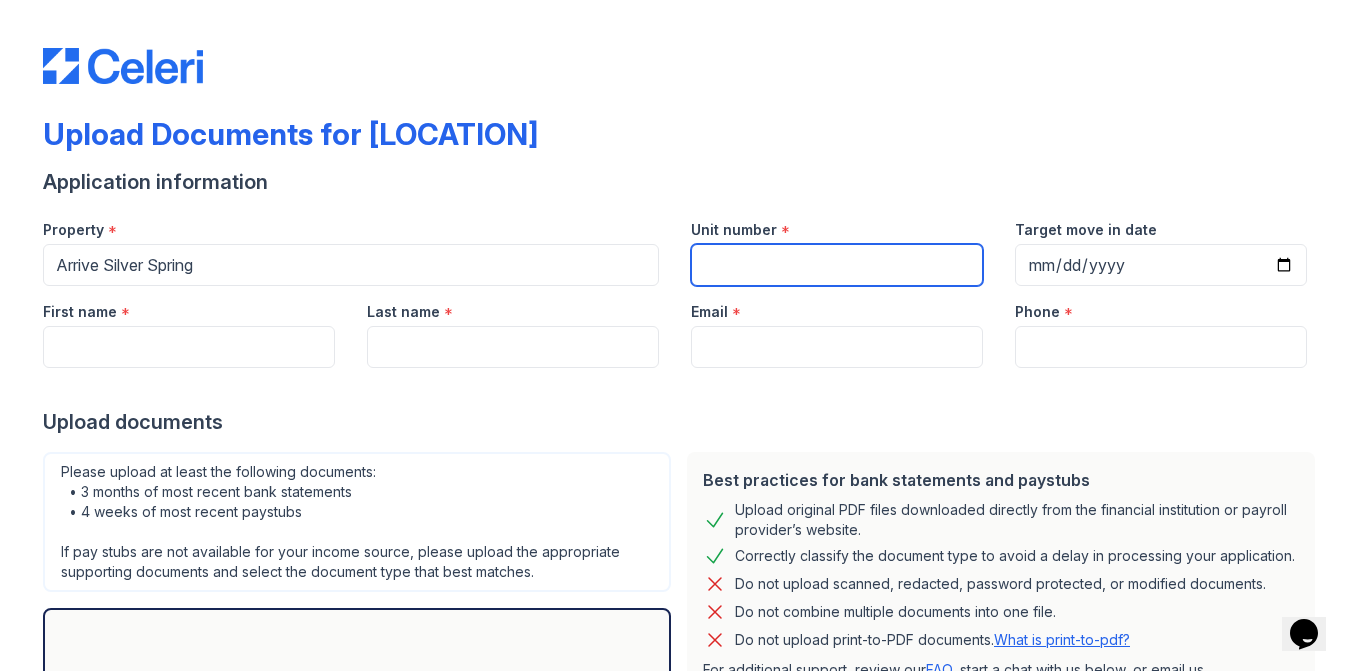 click on "Unit number" at bounding box center [837, 265] 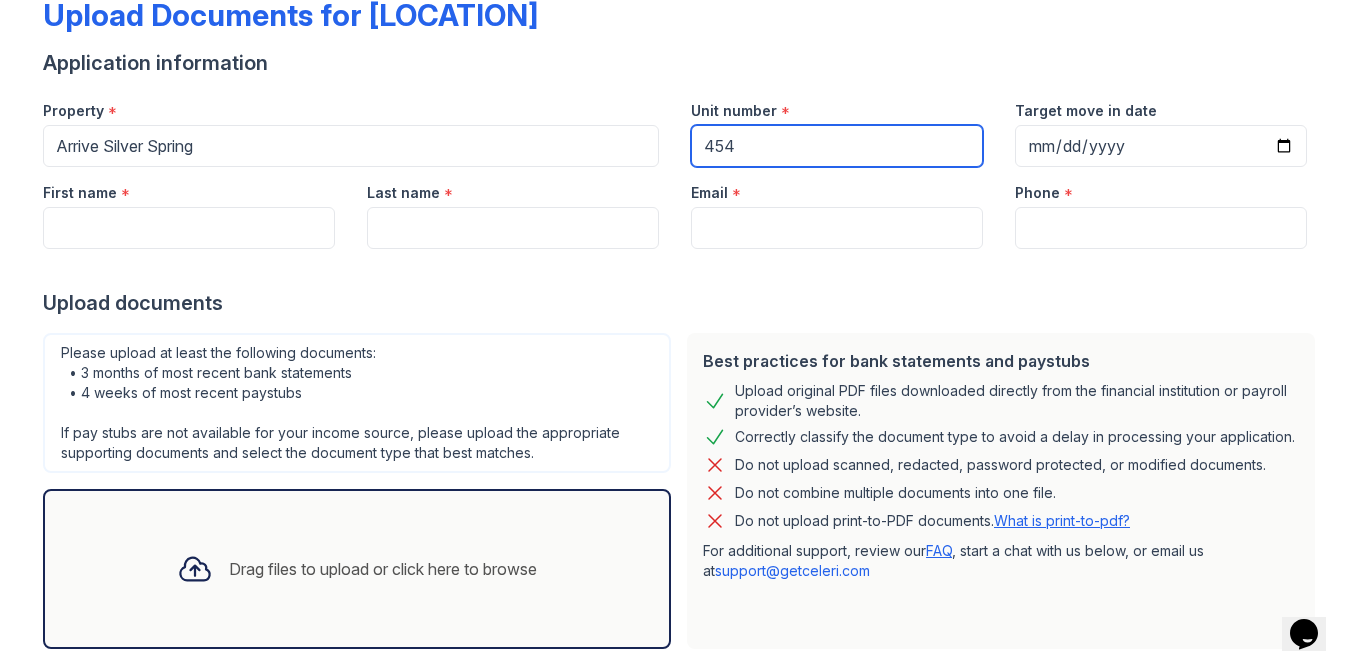 scroll, scrollTop: 120, scrollLeft: 0, axis: vertical 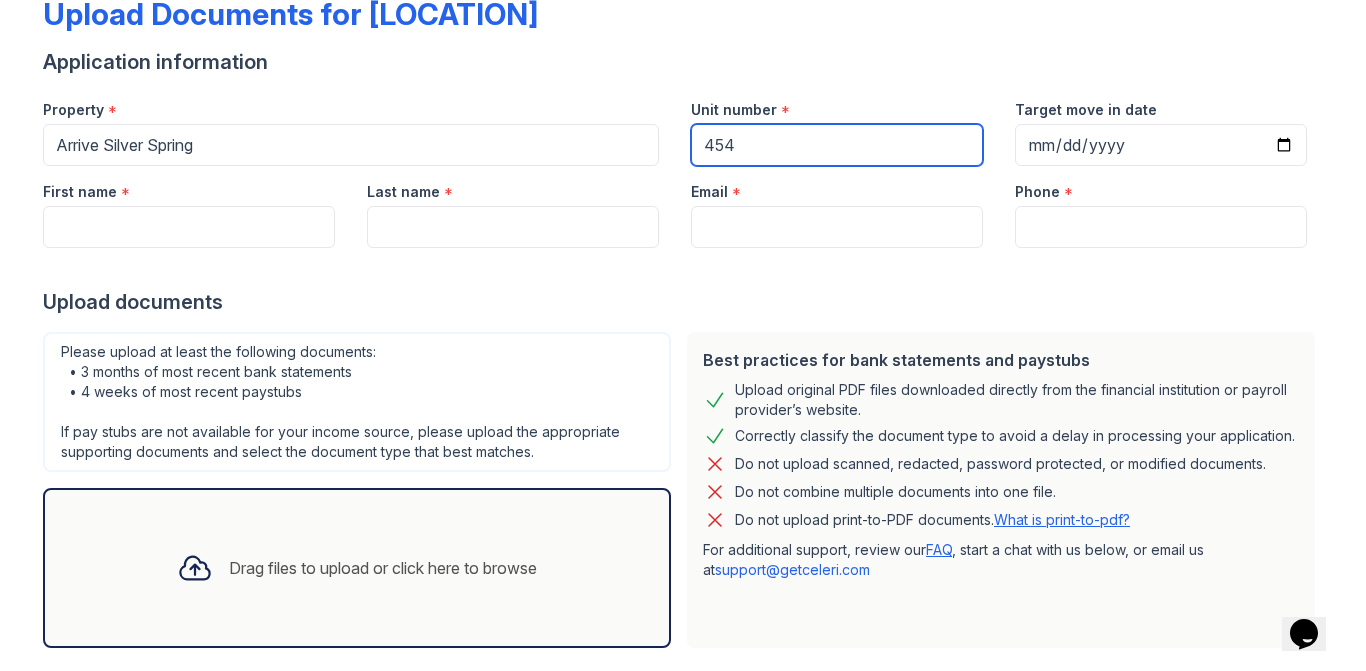 type on "454" 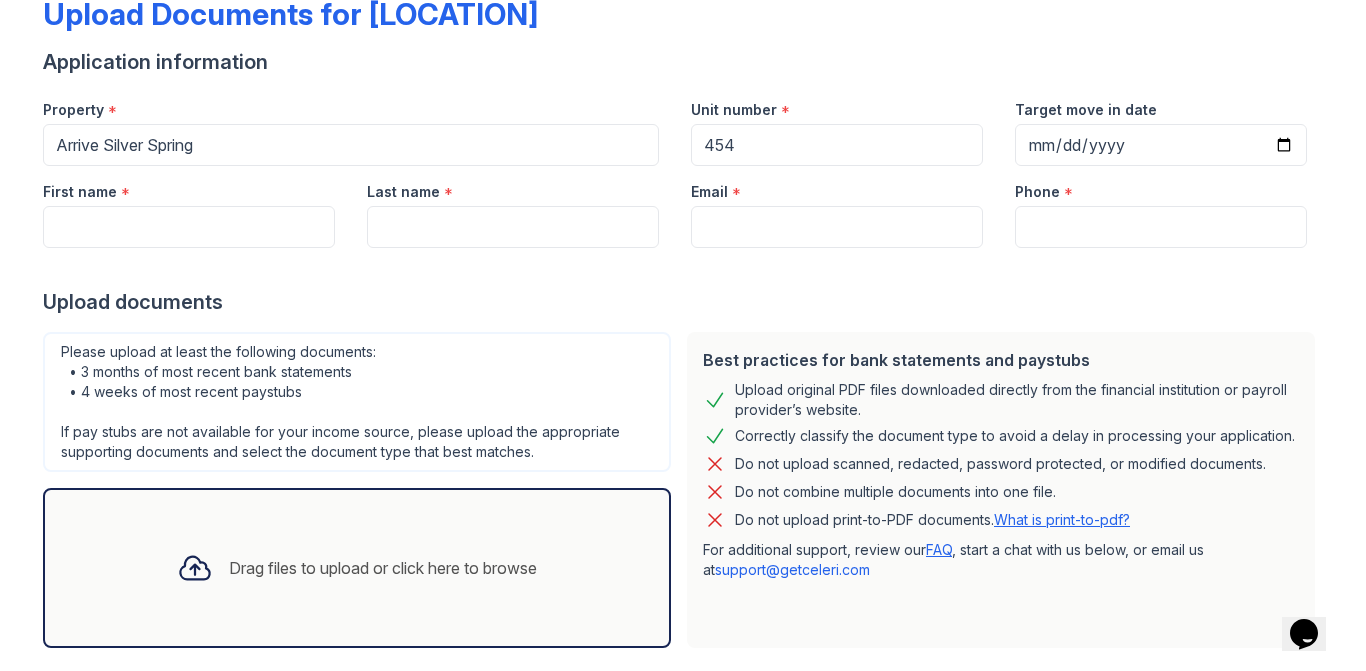 click on "Target move in date" at bounding box center (1161, 145) 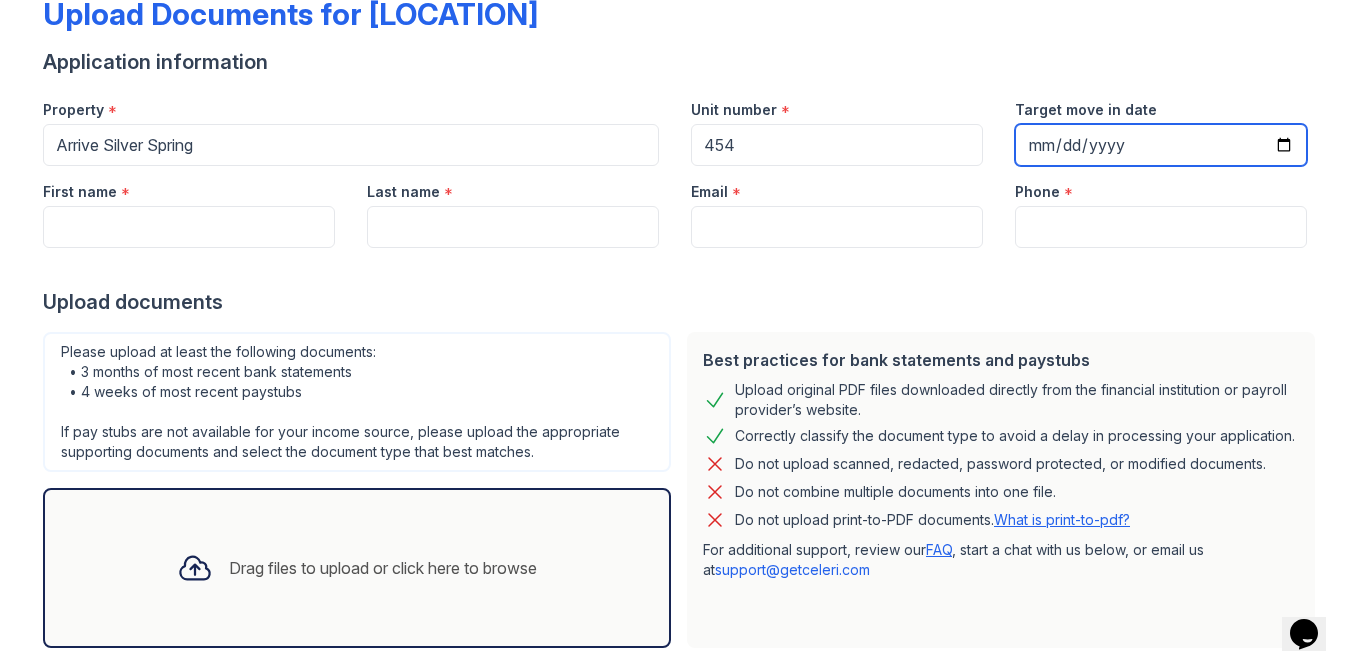type on "[DATE]" 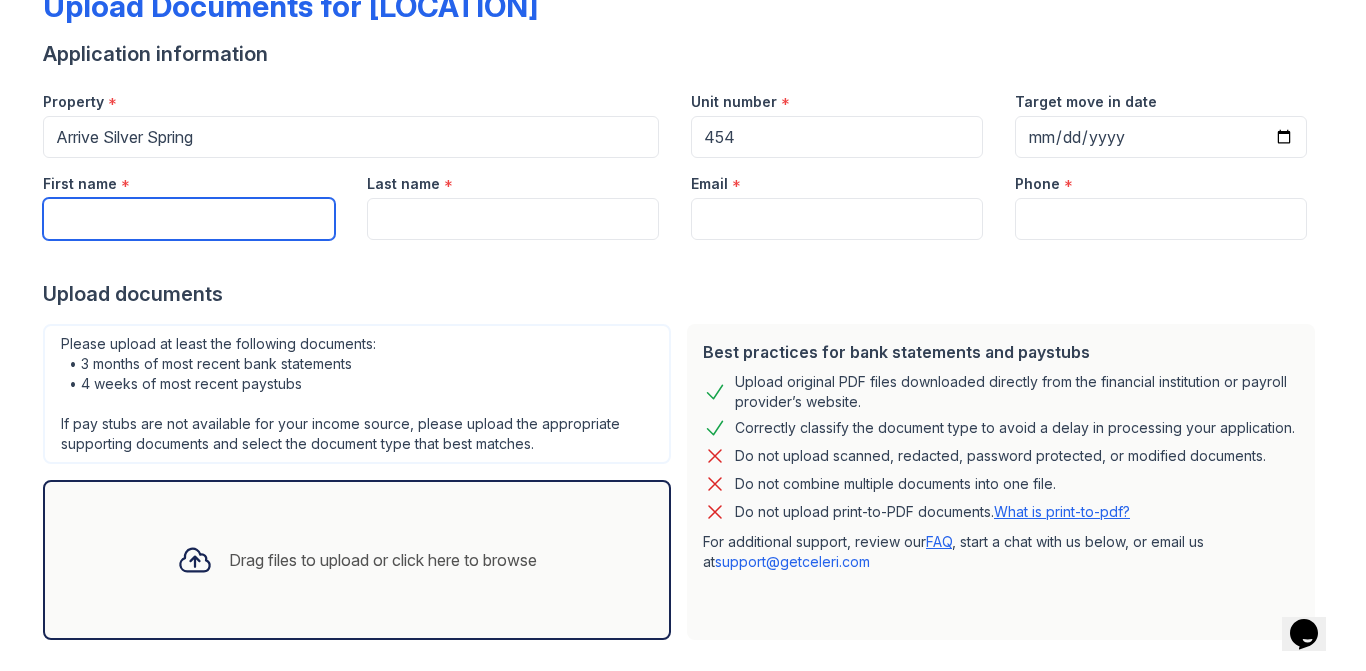 click on "First name" at bounding box center (189, 219) 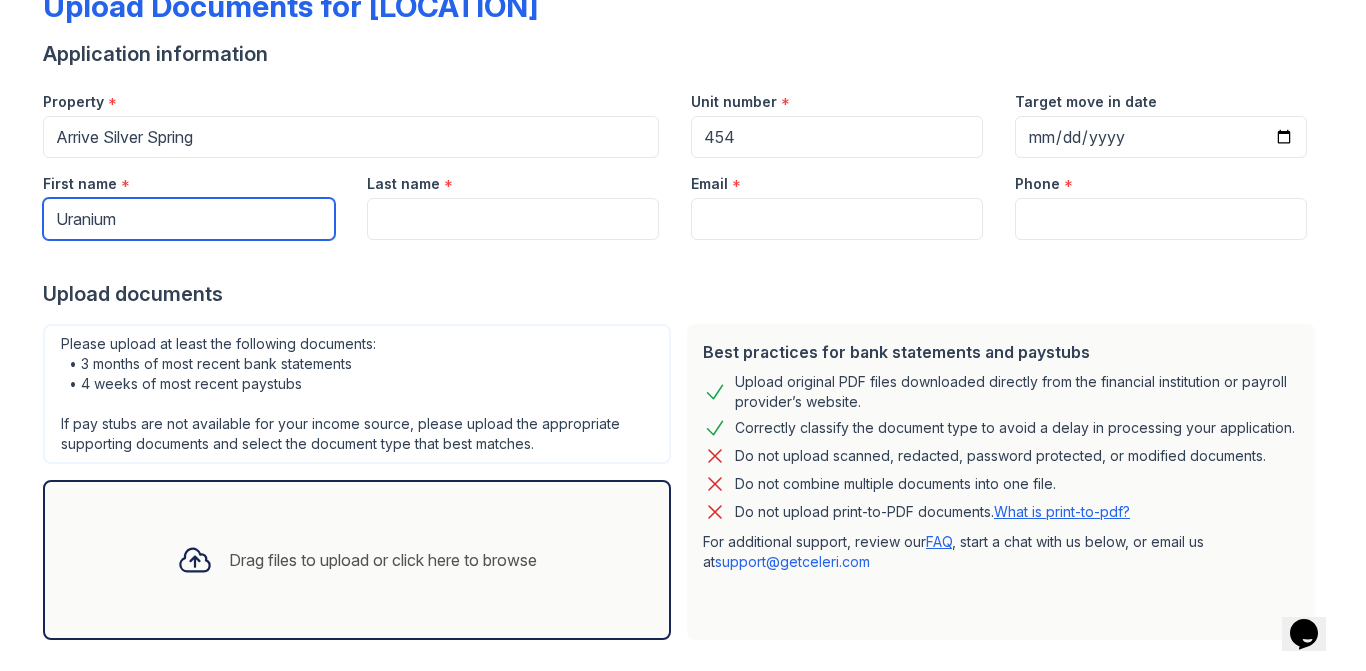 type on "Uranium" 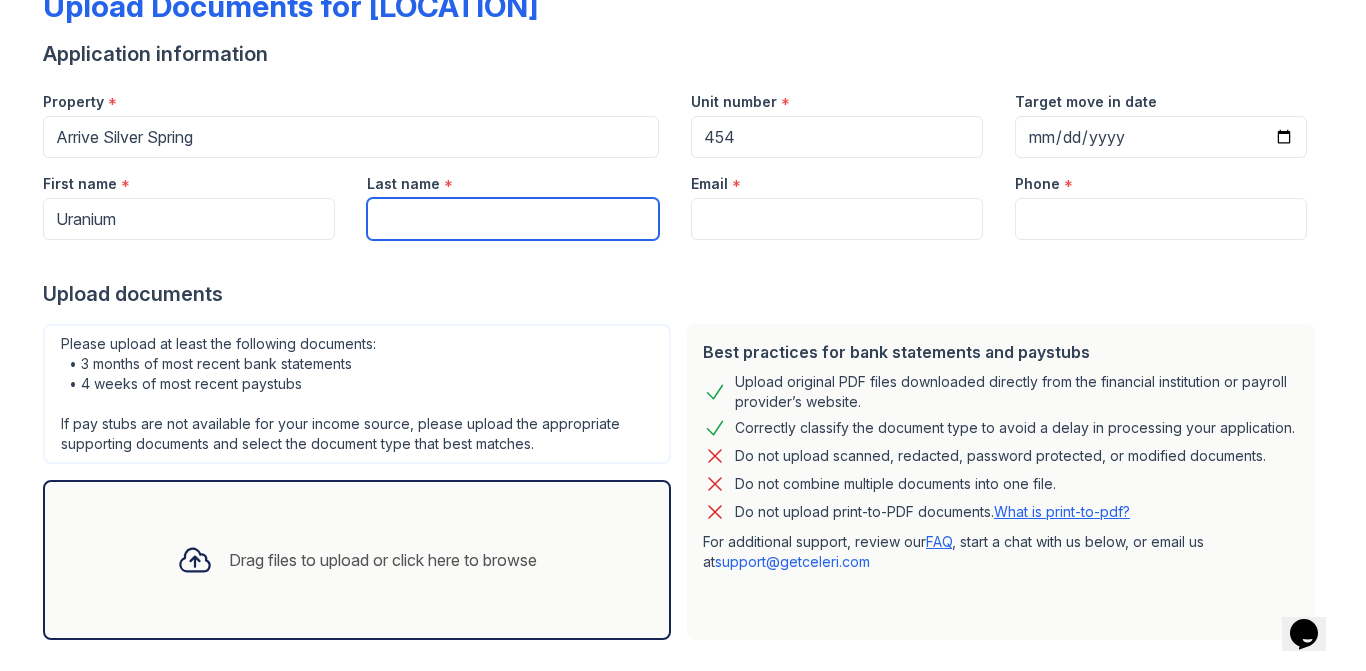click on "Last name" at bounding box center (513, 219) 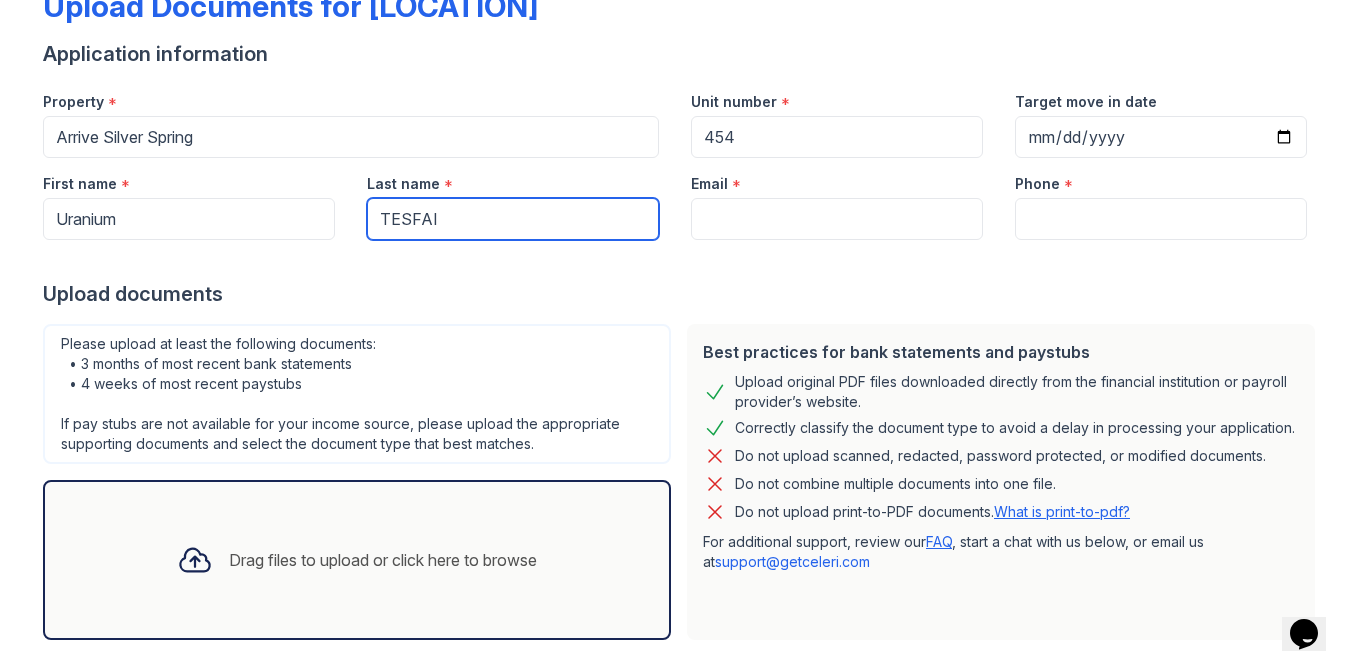 type on "TESFAI" 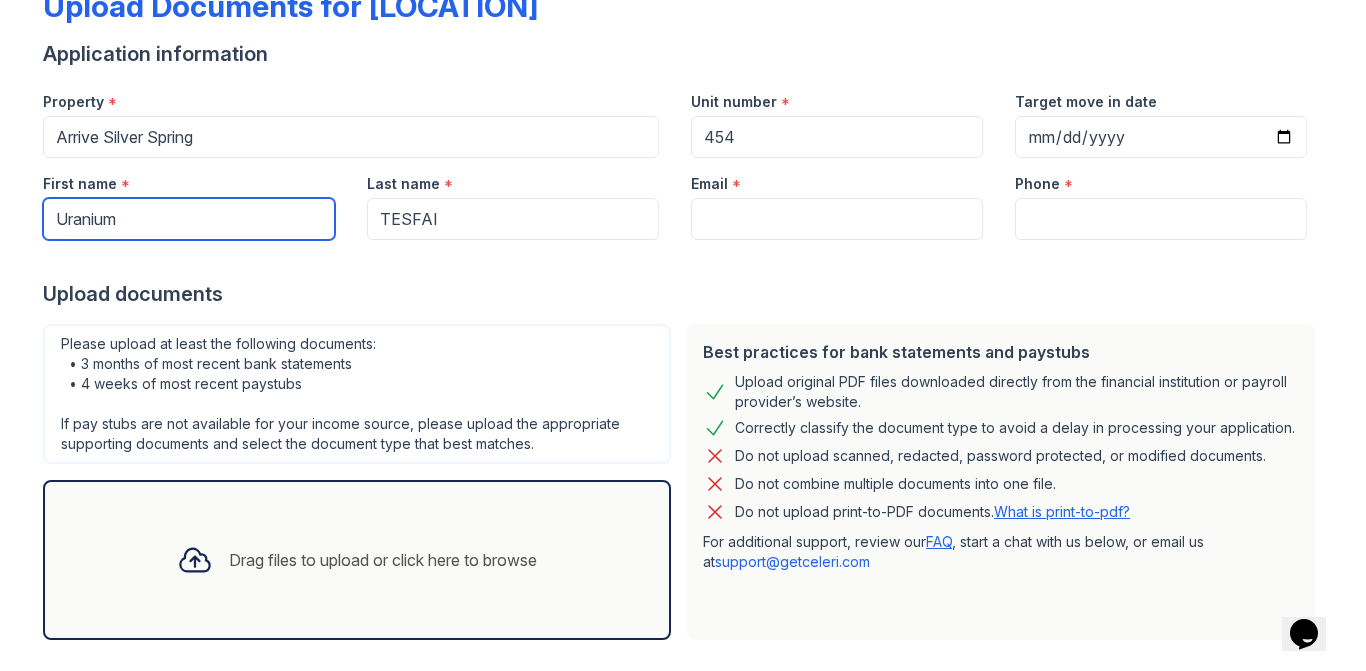click on "Uranium" at bounding box center [189, 219] 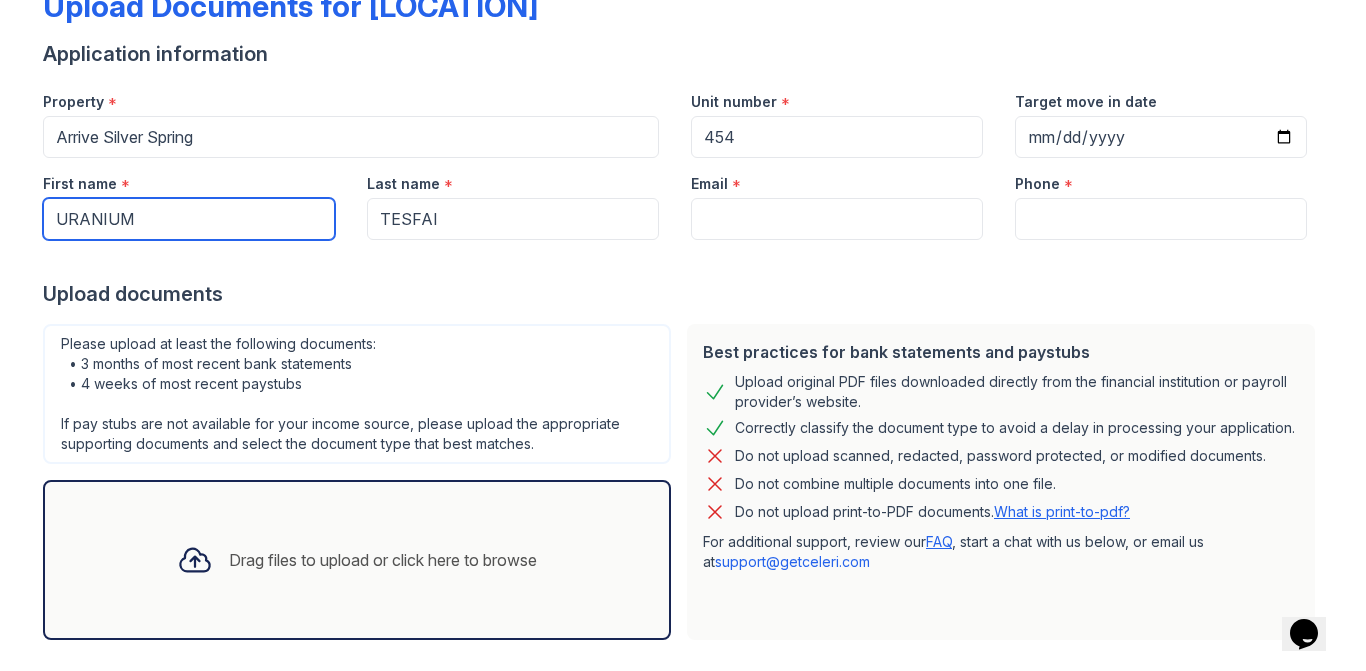 type on "URANIUM" 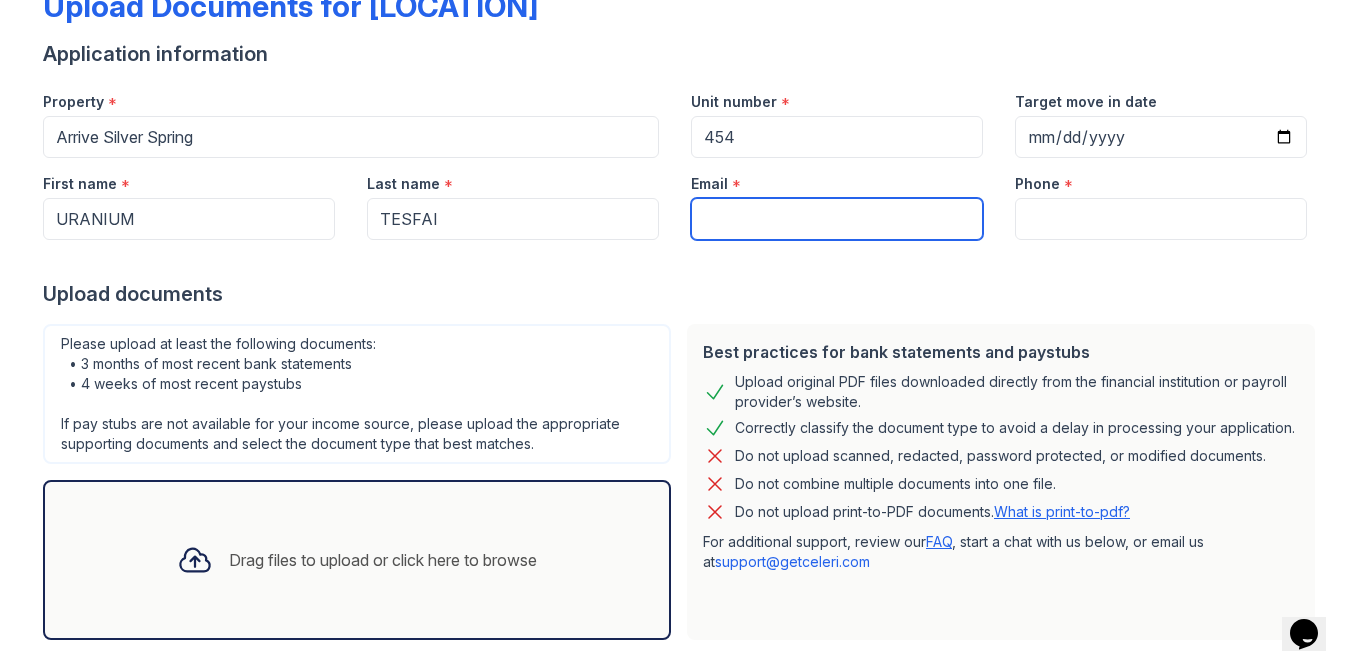 click on "Email" at bounding box center (837, 219) 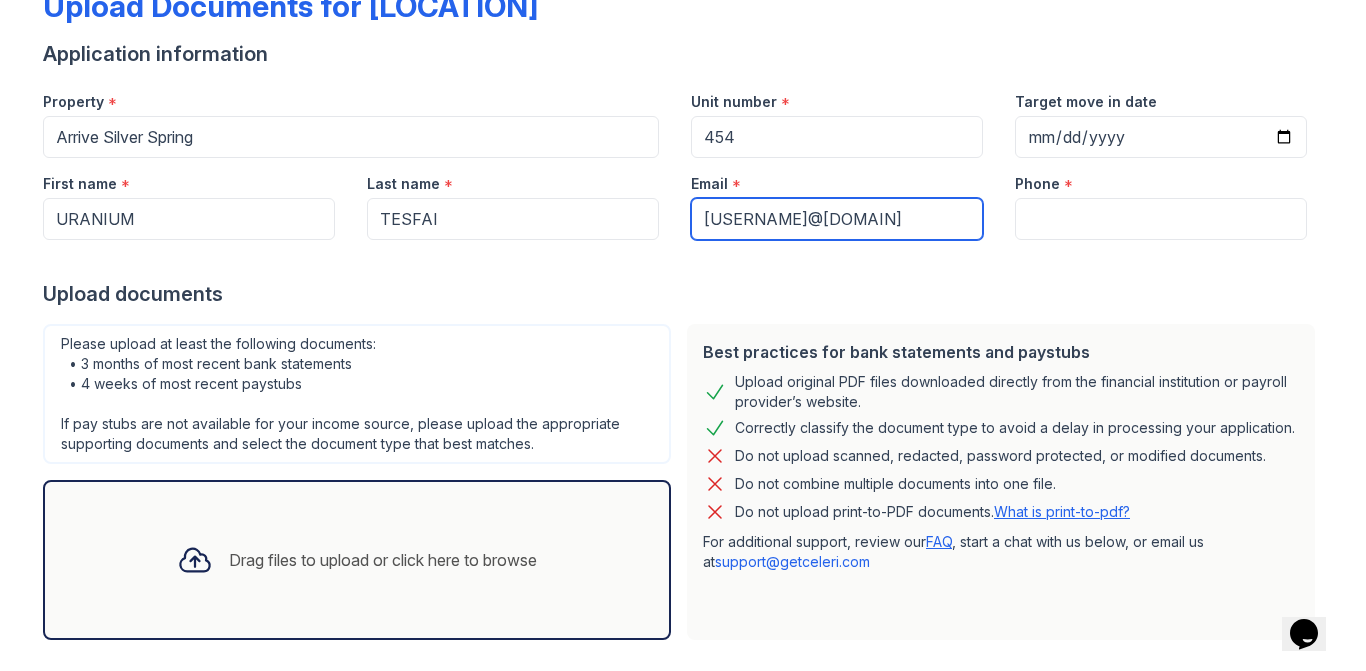 type on "[USERNAME]@[DOMAIN]" 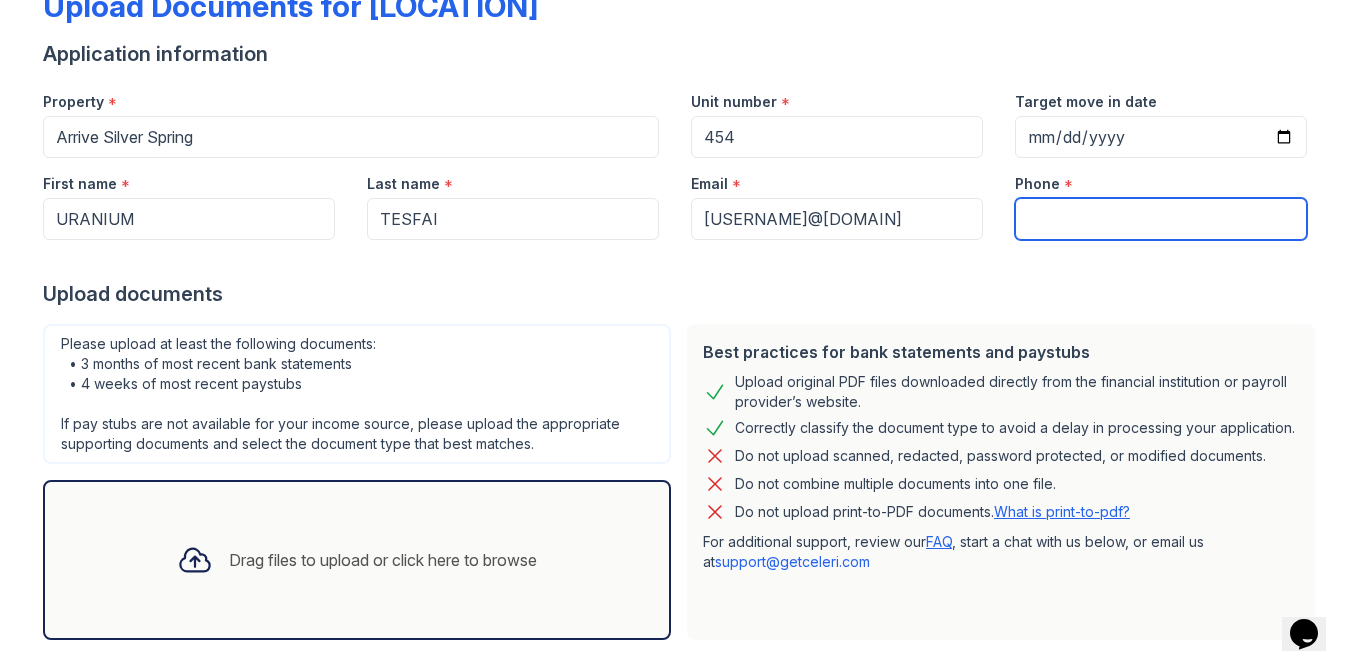 click on "Phone" at bounding box center (1161, 219) 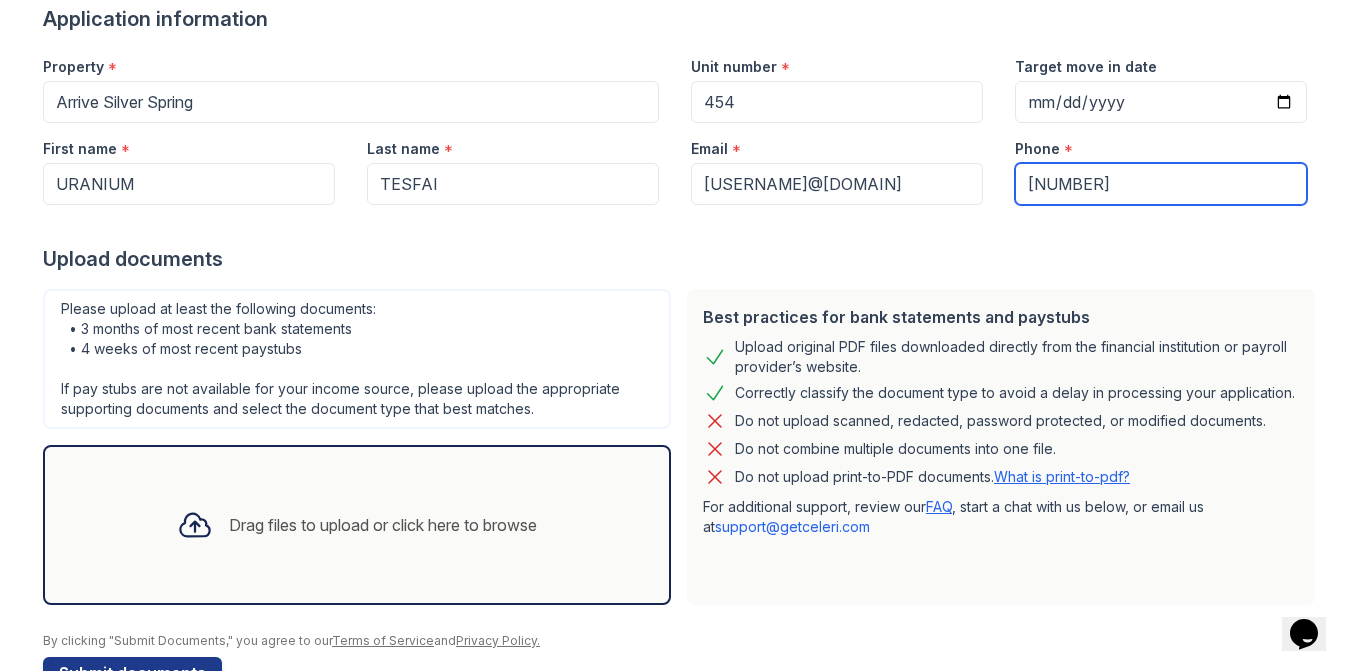 scroll, scrollTop: 221, scrollLeft: 0, axis: vertical 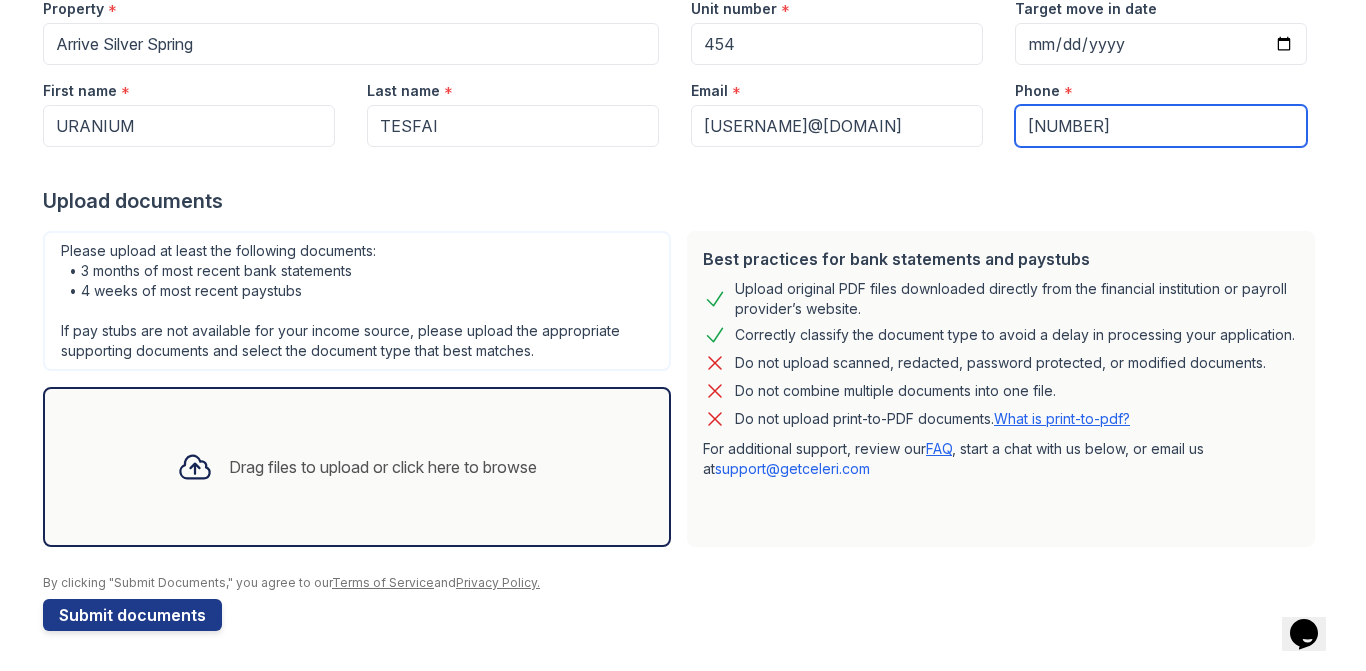 type on "[NUMBER]" 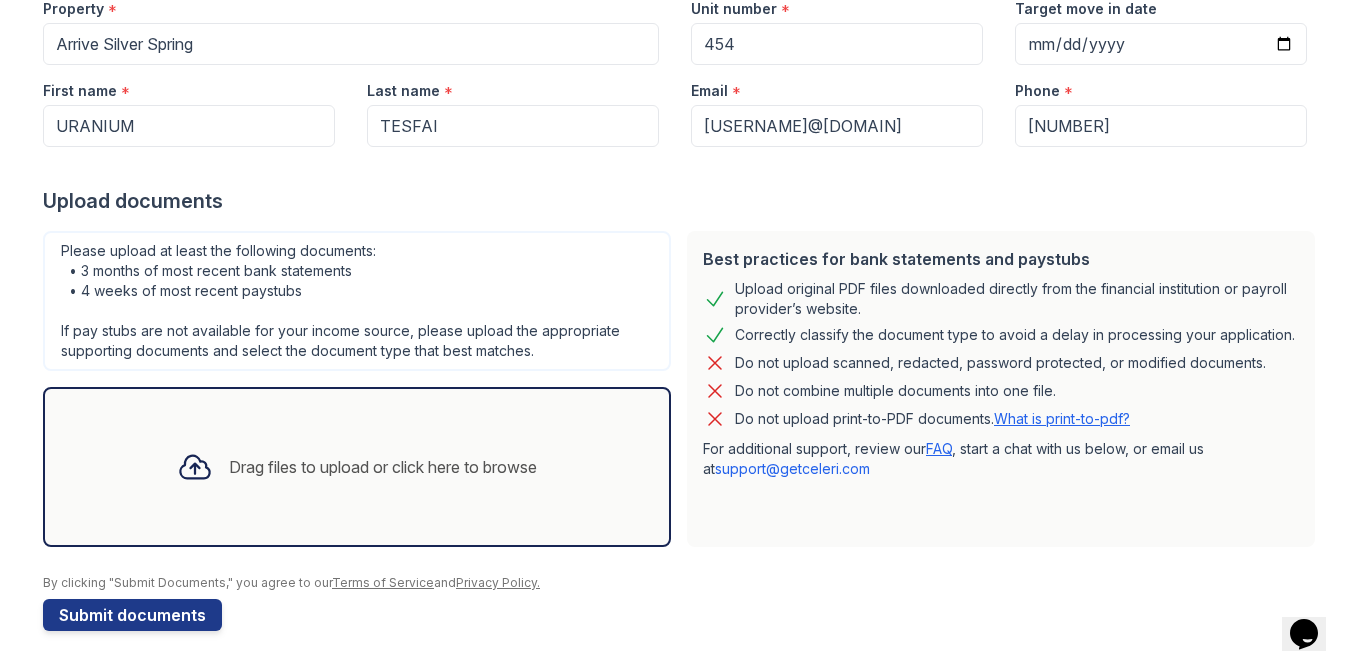 click on "Please upload at least the following documents:
• 3 months of most recent bank statements
• 4 weeks of most recent paystubs
If pay stubs are not available for your income source, please upload the appropriate supporting documents and select the document type that best matches." at bounding box center [357, 301] 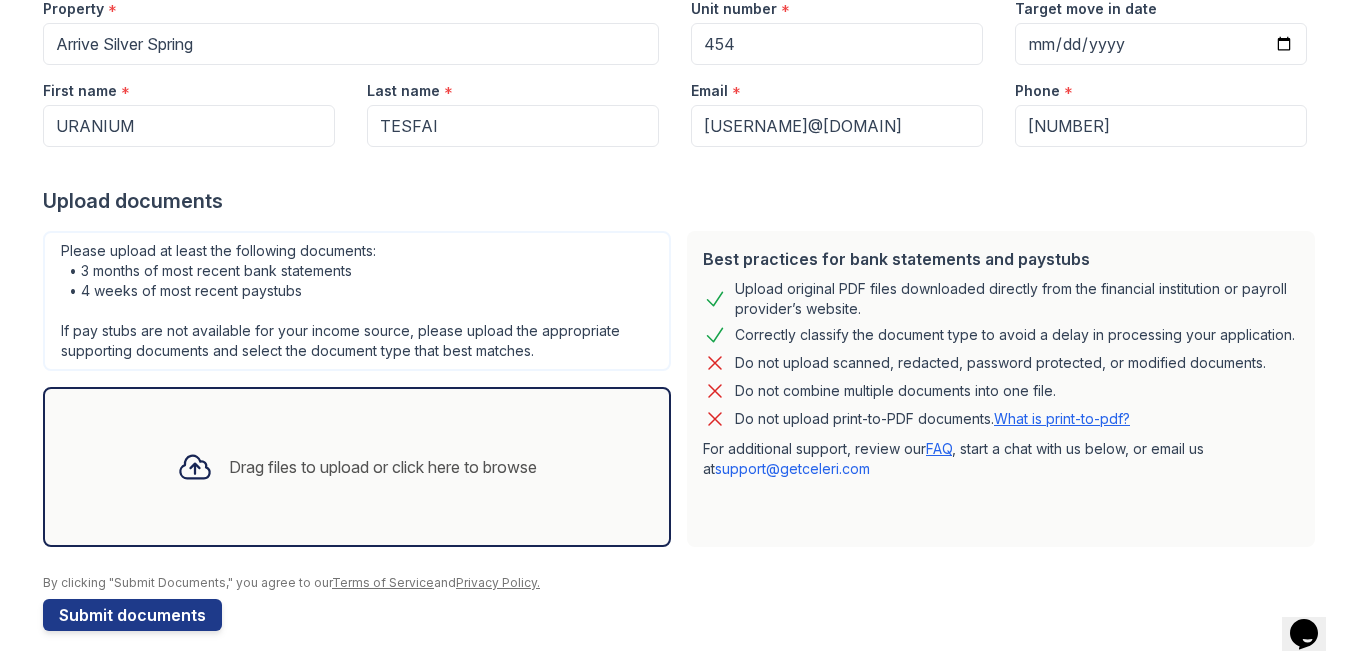 click on "Drag files to upload or click here to browse" at bounding box center [383, 467] 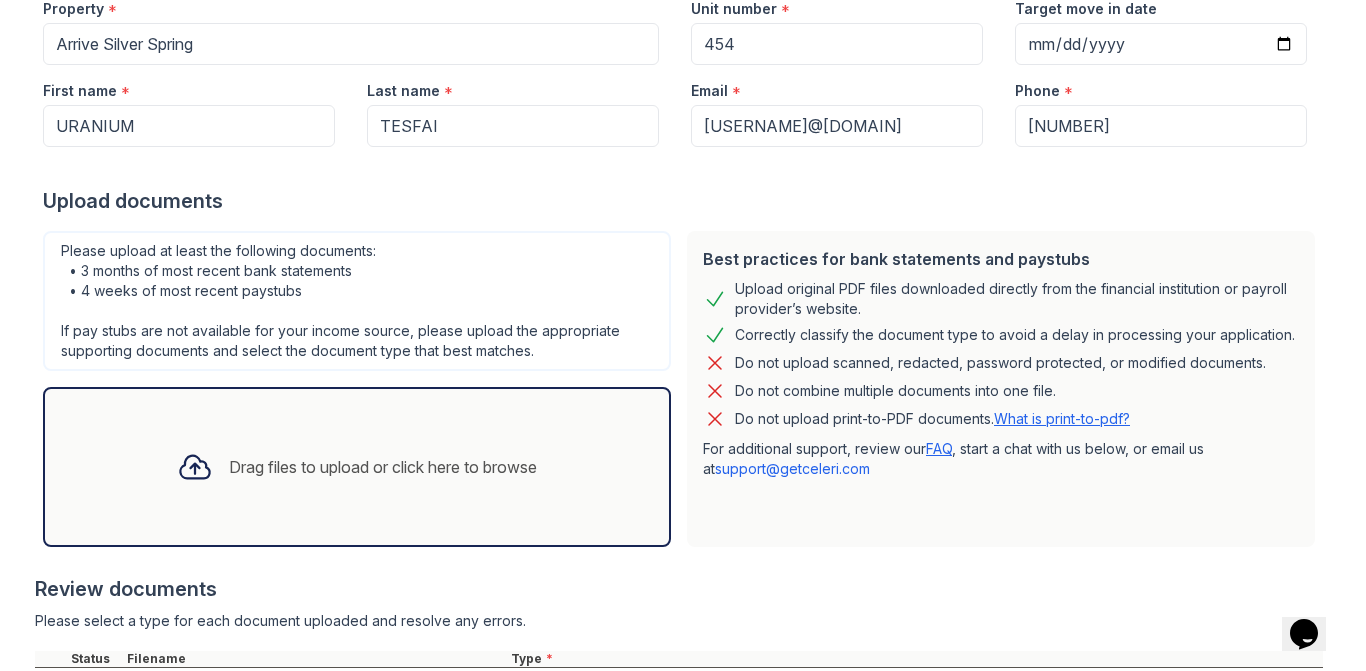 click on "Drag files to upload or click here to browse" at bounding box center (383, 467) 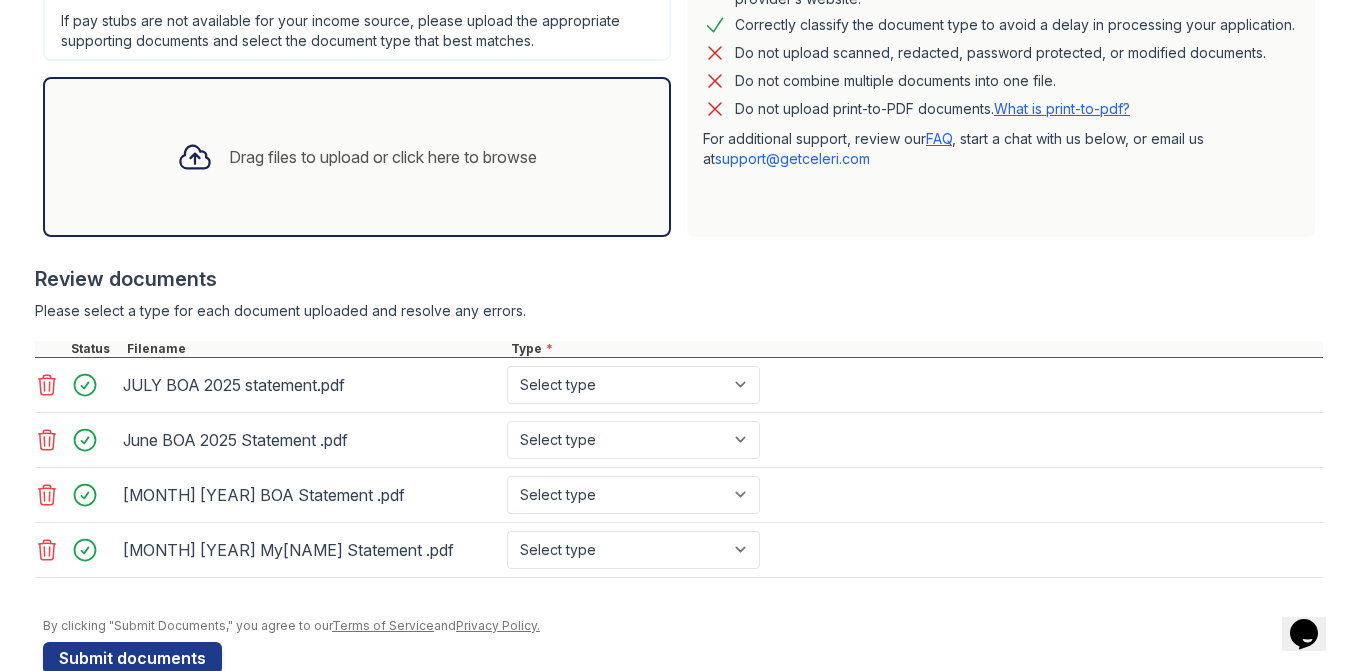 scroll, scrollTop: 538, scrollLeft: 0, axis: vertical 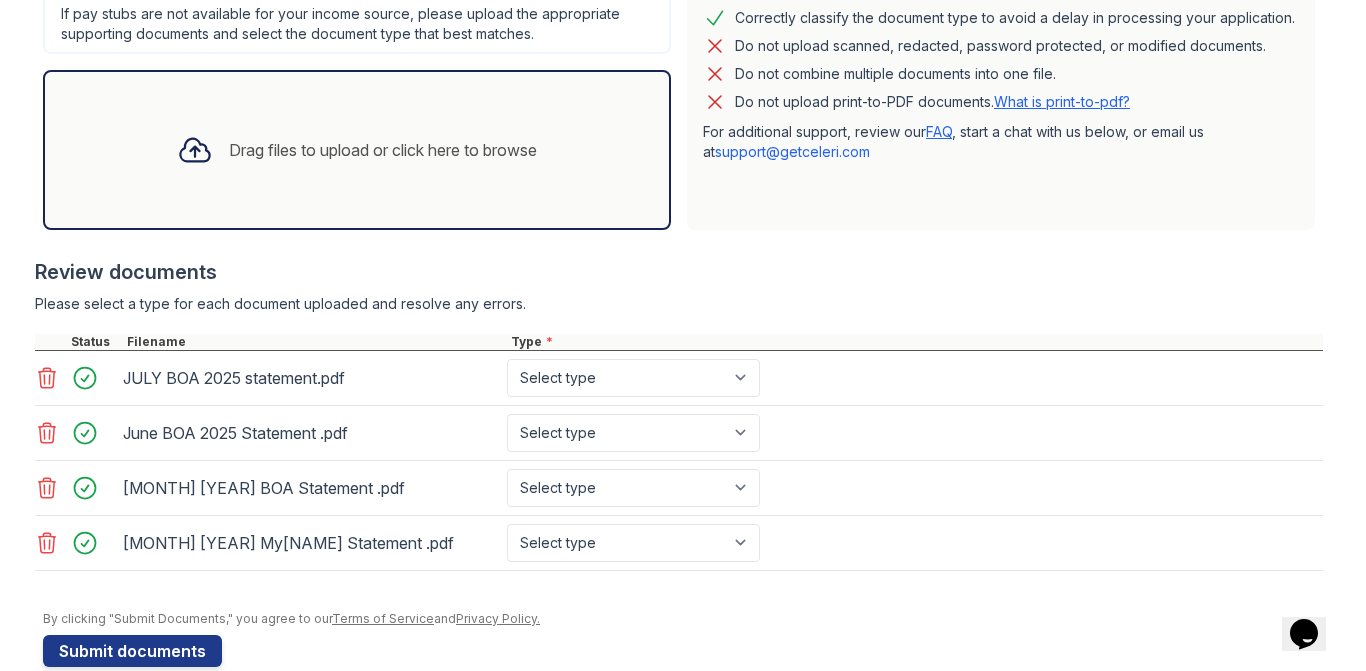 click on "Drag files to upload or click here to browse" at bounding box center [357, 150] 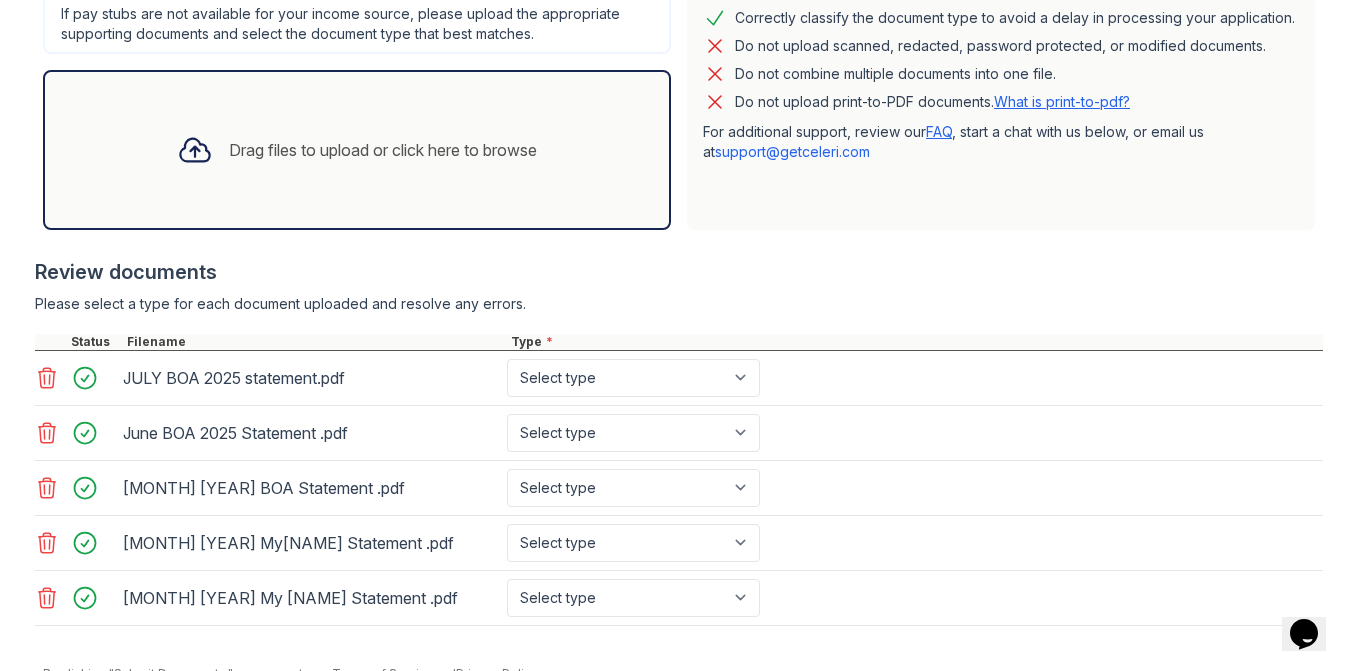 click on "Drag files to upload or click here to browse" at bounding box center (383, 150) 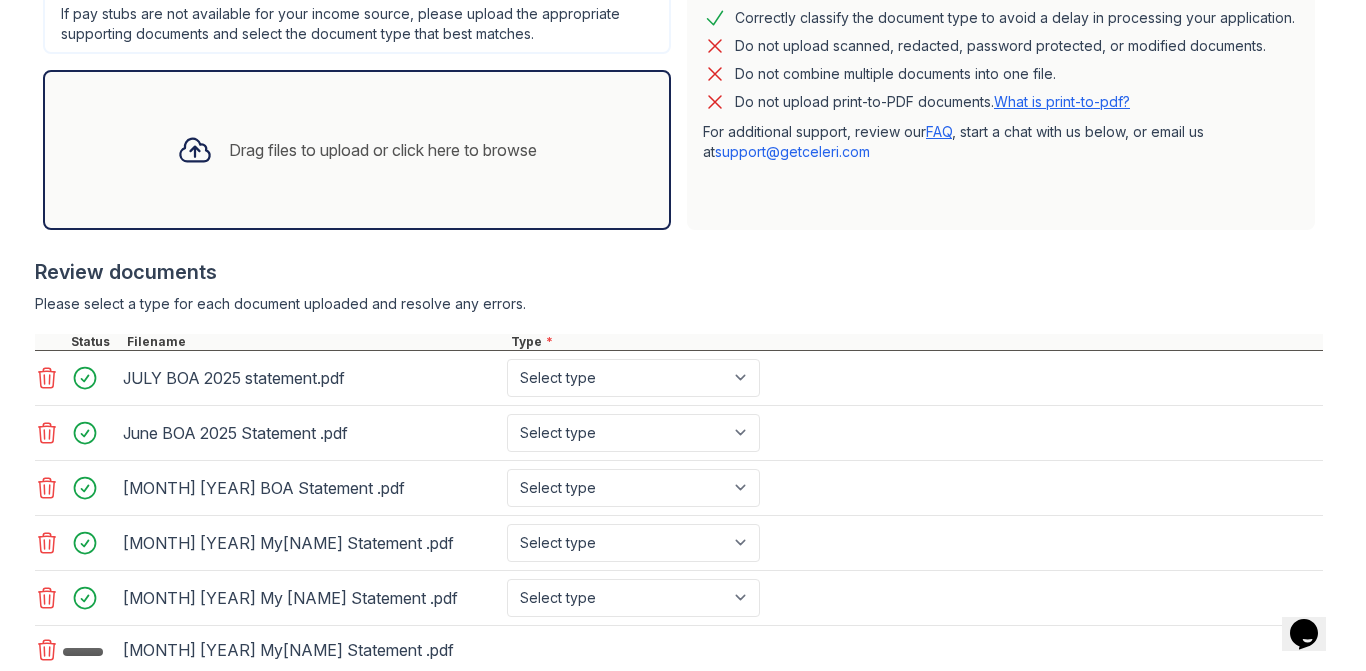 click on "Drag files to upload or click here to browse" at bounding box center (383, 150) 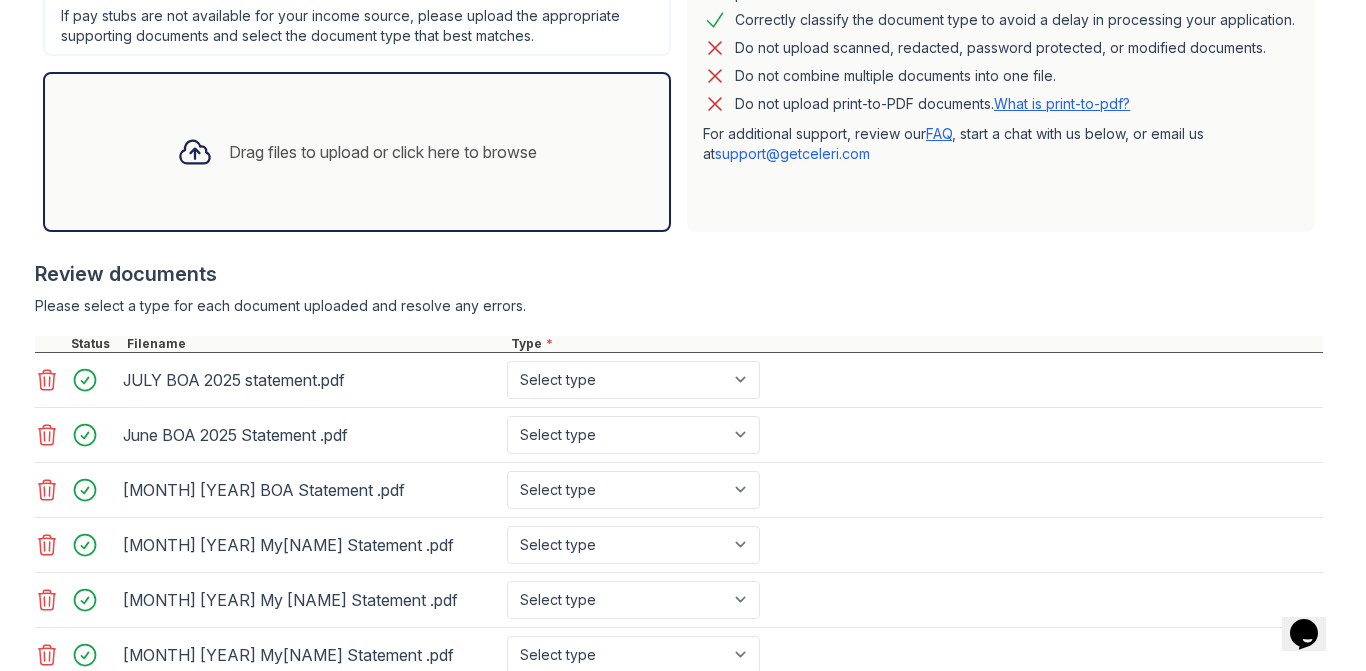 scroll, scrollTop: 535, scrollLeft: 0, axis: vertical 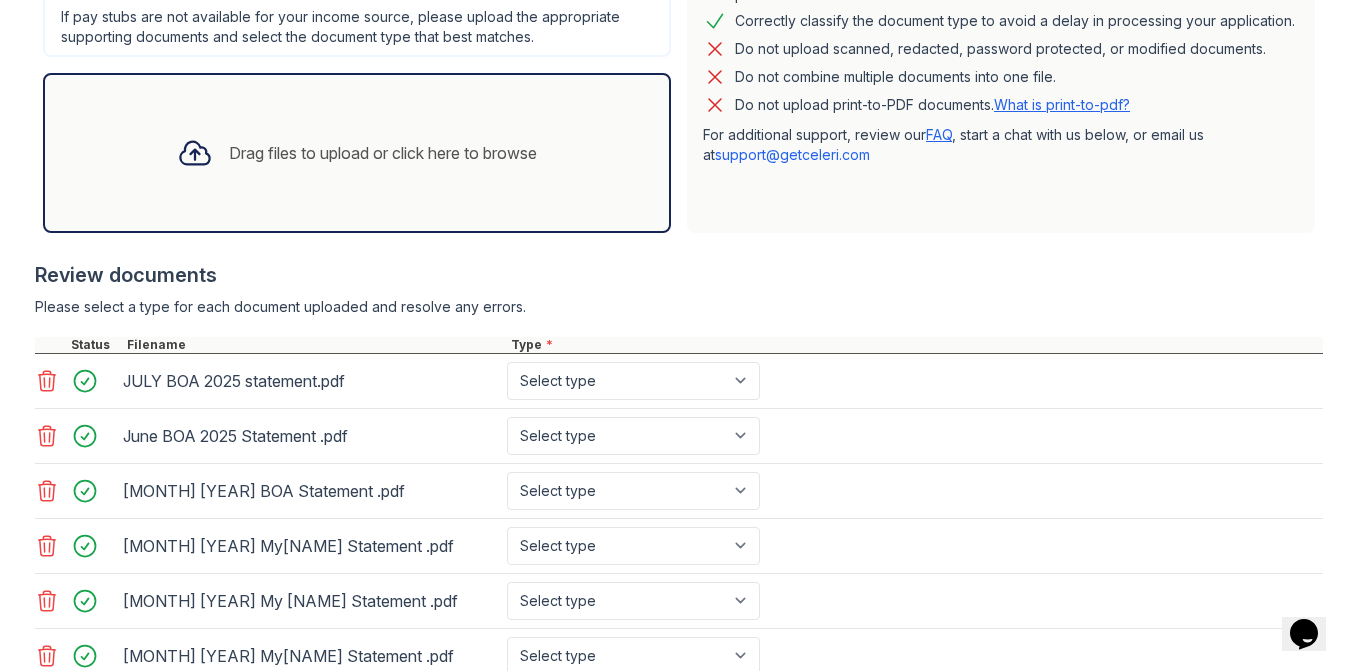 click on "Drag files to upload or click here to browse" at bounding box center [357, 153] 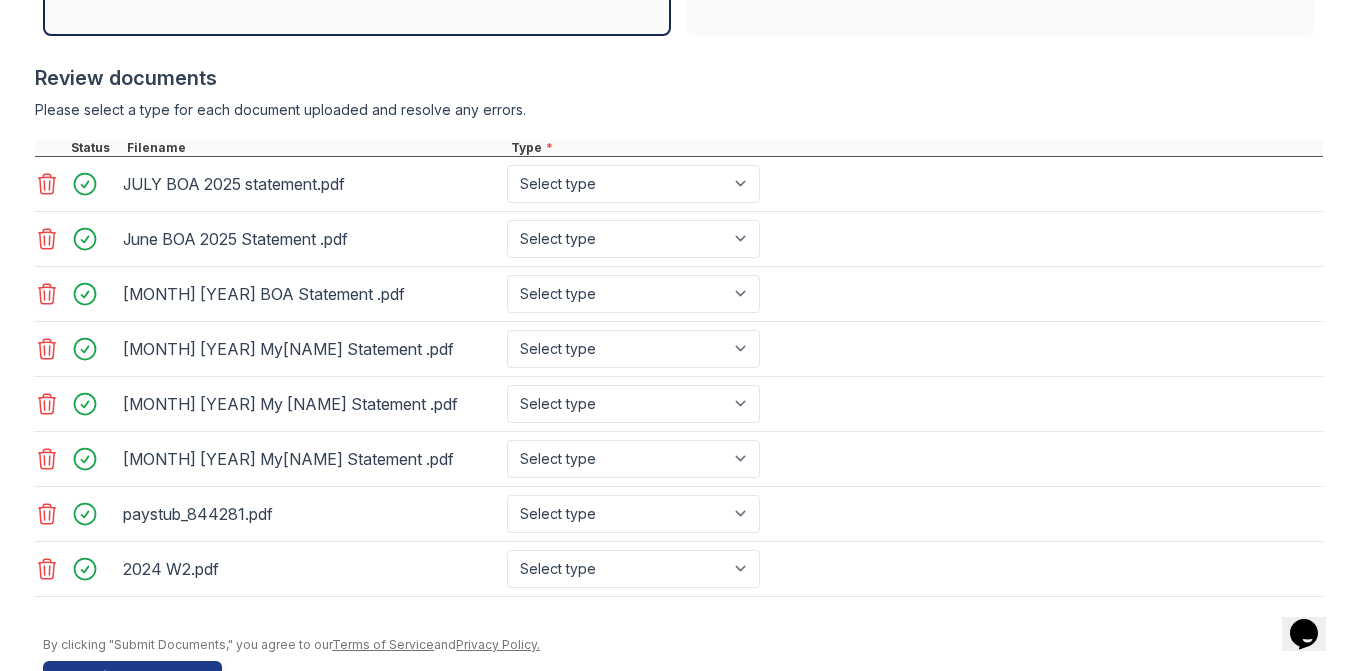 scroll, scrollTop: 742, scrollLeft: 0, axis: vertical 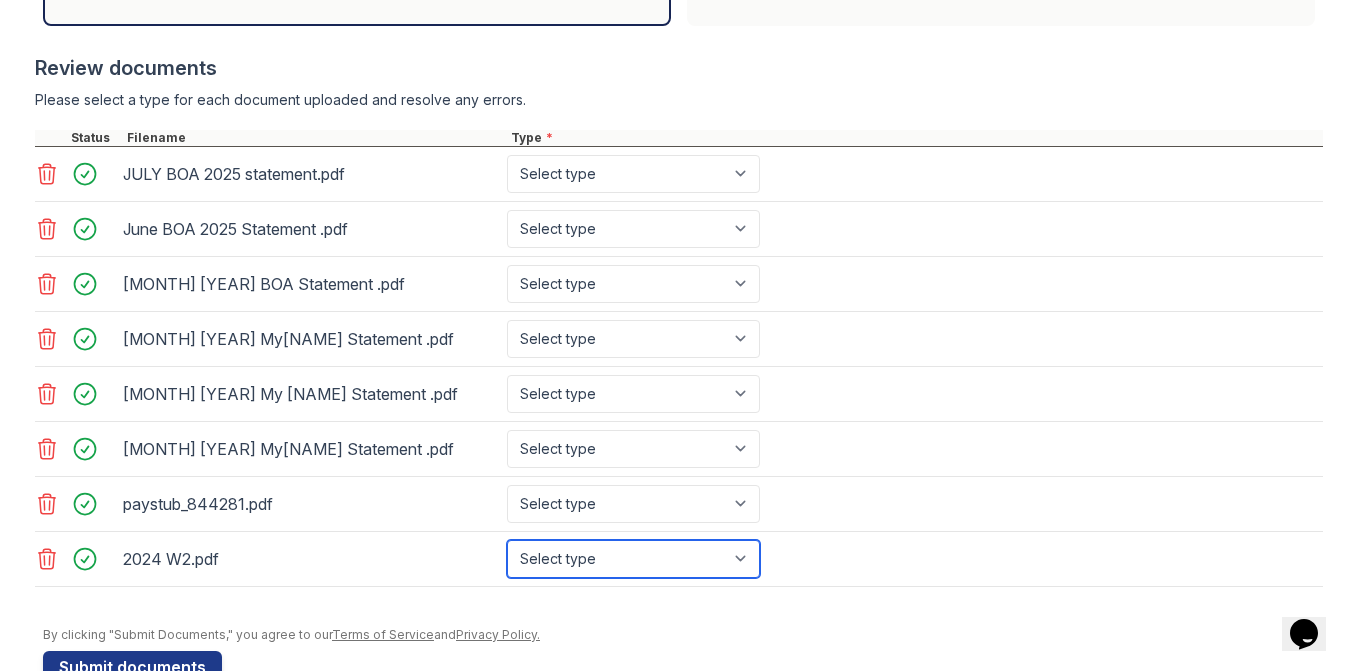 click on "Select type
Paystub
Bank Statement
Offer Letter
Tax Documents
Benefit Award Letter
Investment Account Statement
Other" at bounding box center (633, 559) 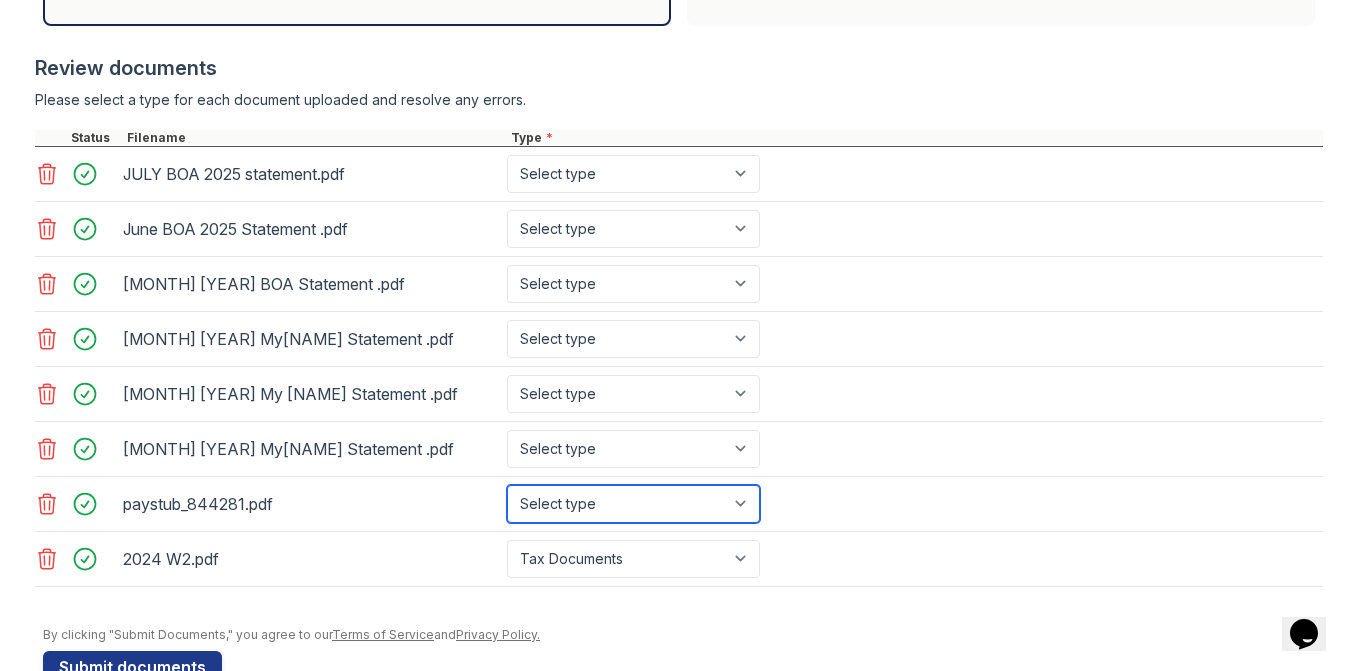 click on "Select type
Paystub
Bank Statement
Offer Letter
Tax Documents
Benefit Award Letter
Investment Account Statement
Other" at bounding box center [633, 504] 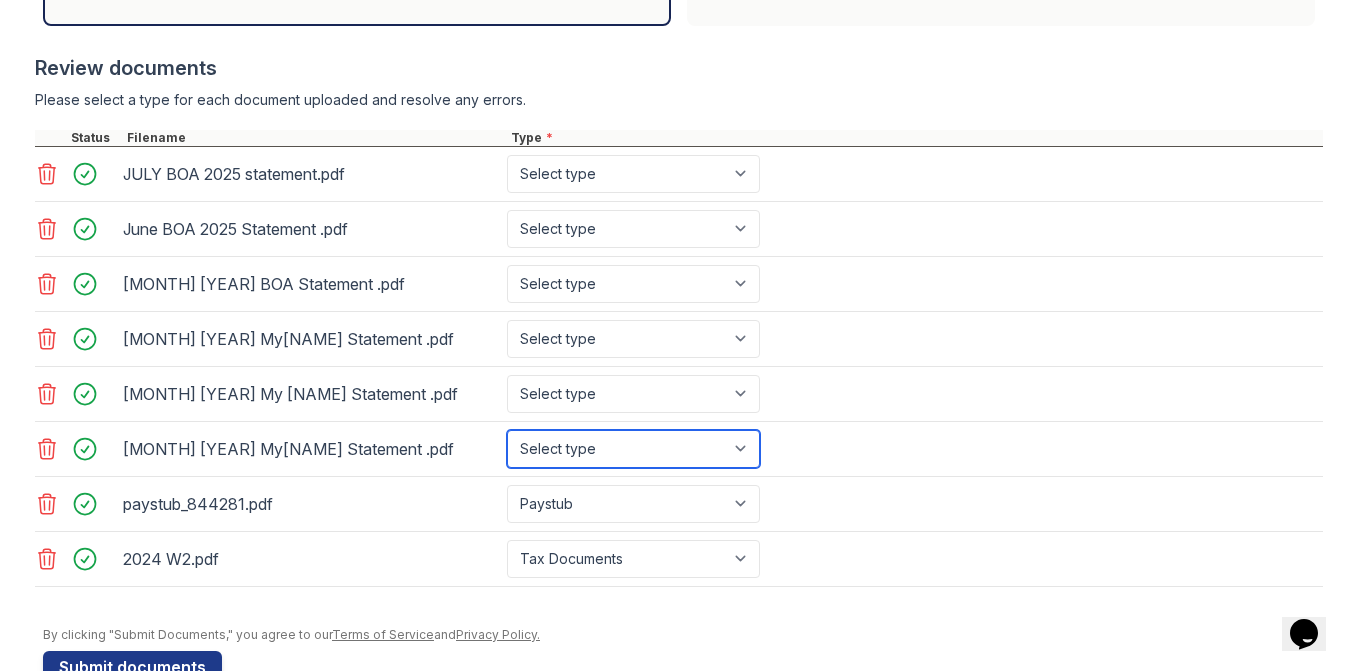 click on "Select type
Paystub
Bank Statement
Offer Letter
Tax Documents
Benefit Award Letter
Investment Account Statement
Other" at bounding box center [633, 449] 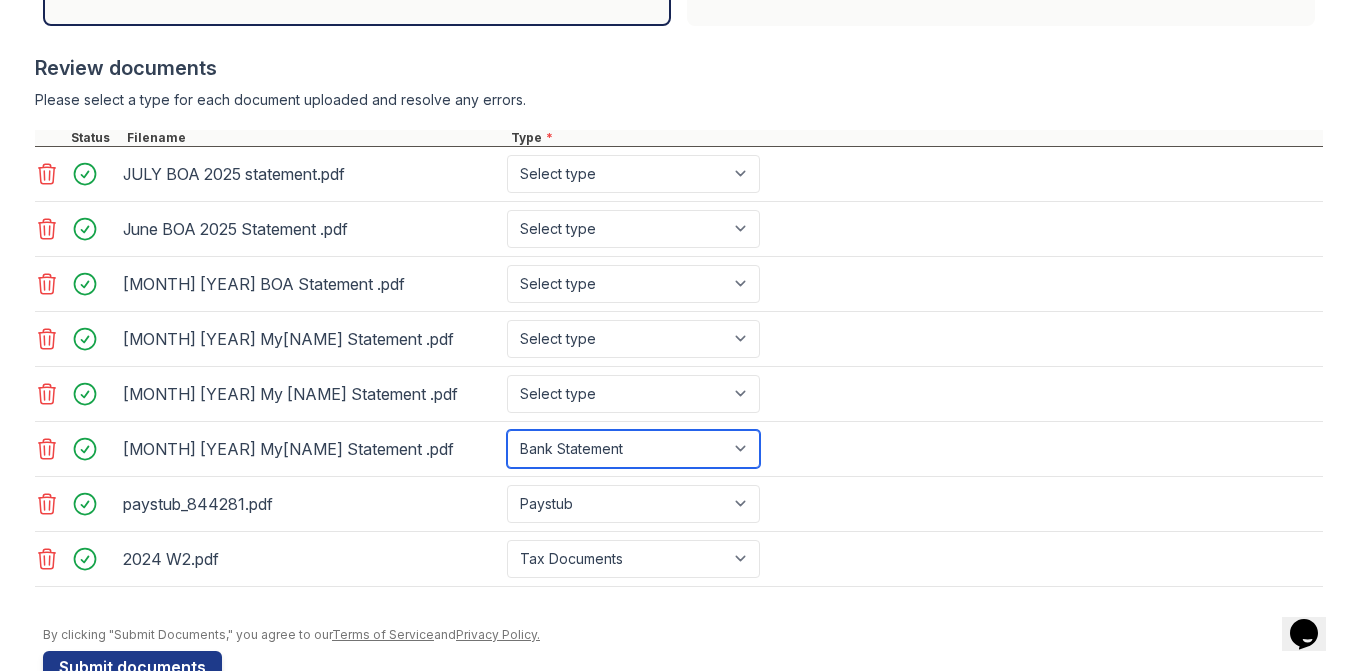 click on "Select type
Paystub
Bank Statement
Offer Letter
Tax Documents
Benefit Award Letter
Investment Account Statement
Other" at bounding box center [633, 449] 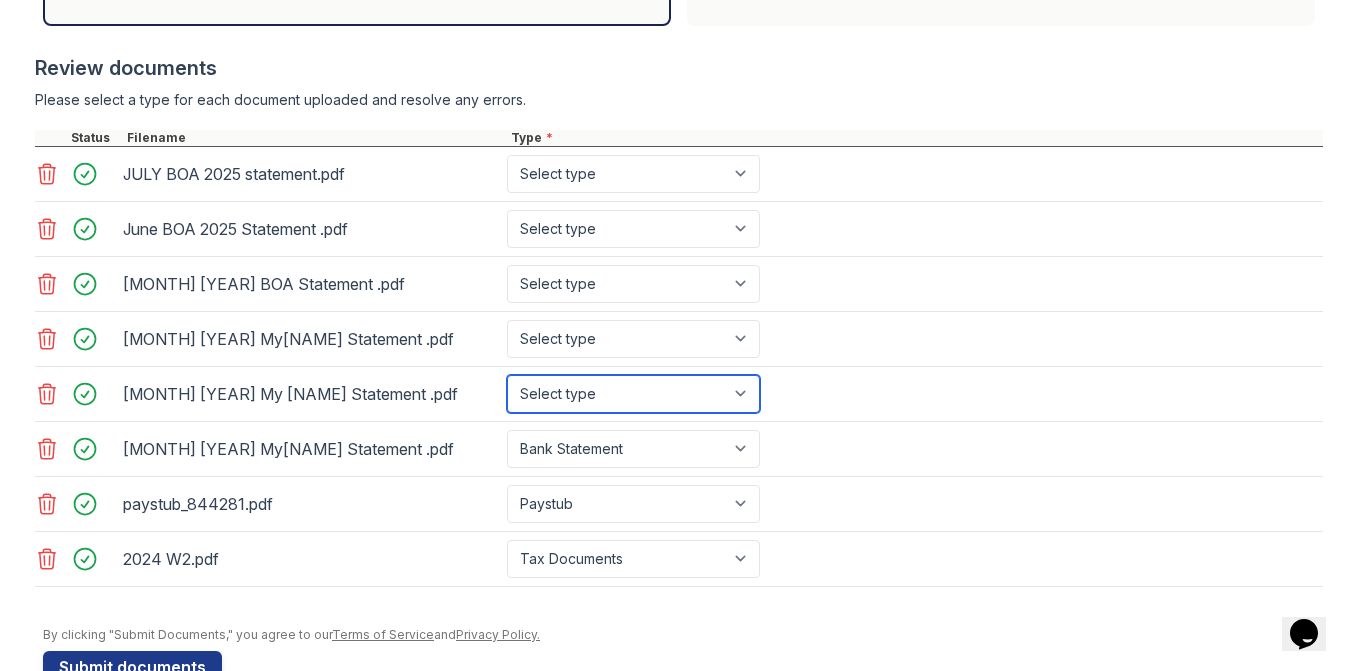 click on "Select type
Paystub
Bank Statement
Offer Letter
Tax Documents
Benefit Award Letter
Investment Account Statement
Other" at bounding box center [633, 394] 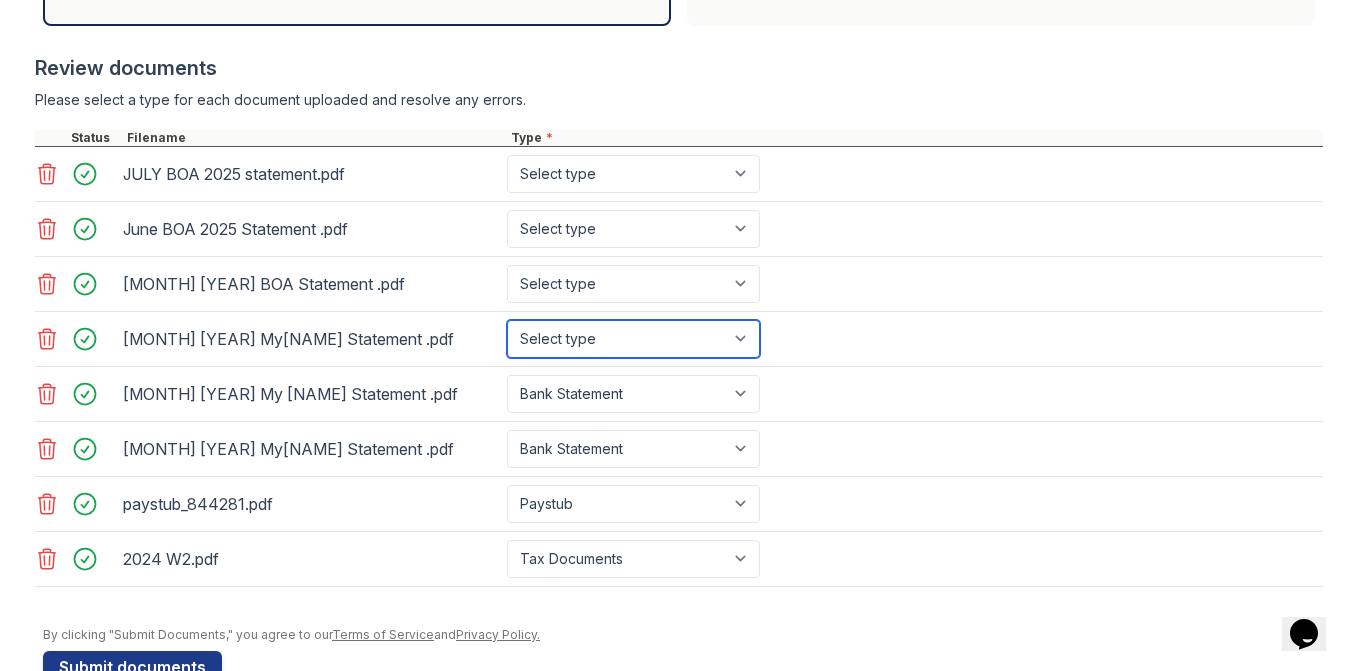 click on "Select type
Paystub
Bank Statement
Offer Letter
Tax Documents
Benefit Award Letter
Investment Account Statement
Other" at bounding box center [633, 339] 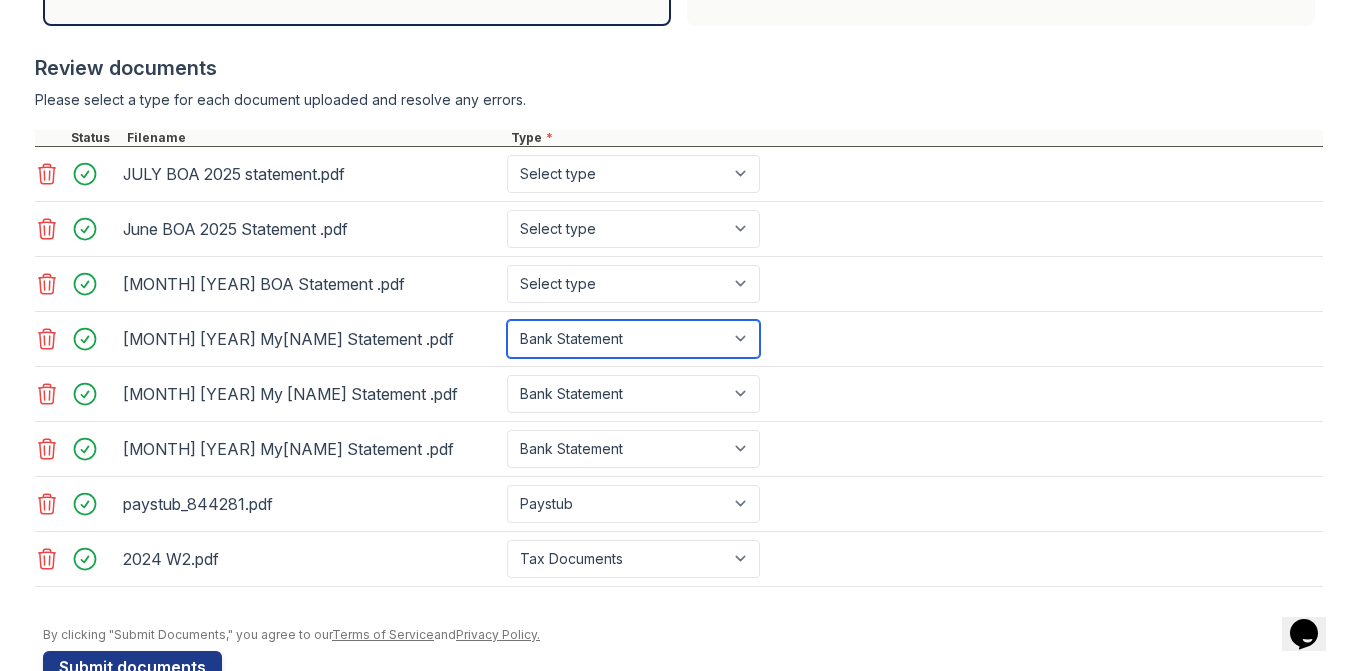 click on "Select type
Paystub
Bank Statement
Offer Letter
Tax Documents
Benefit Award Letter
Investment Account Statement
Other" at bounding box center (633, 339) 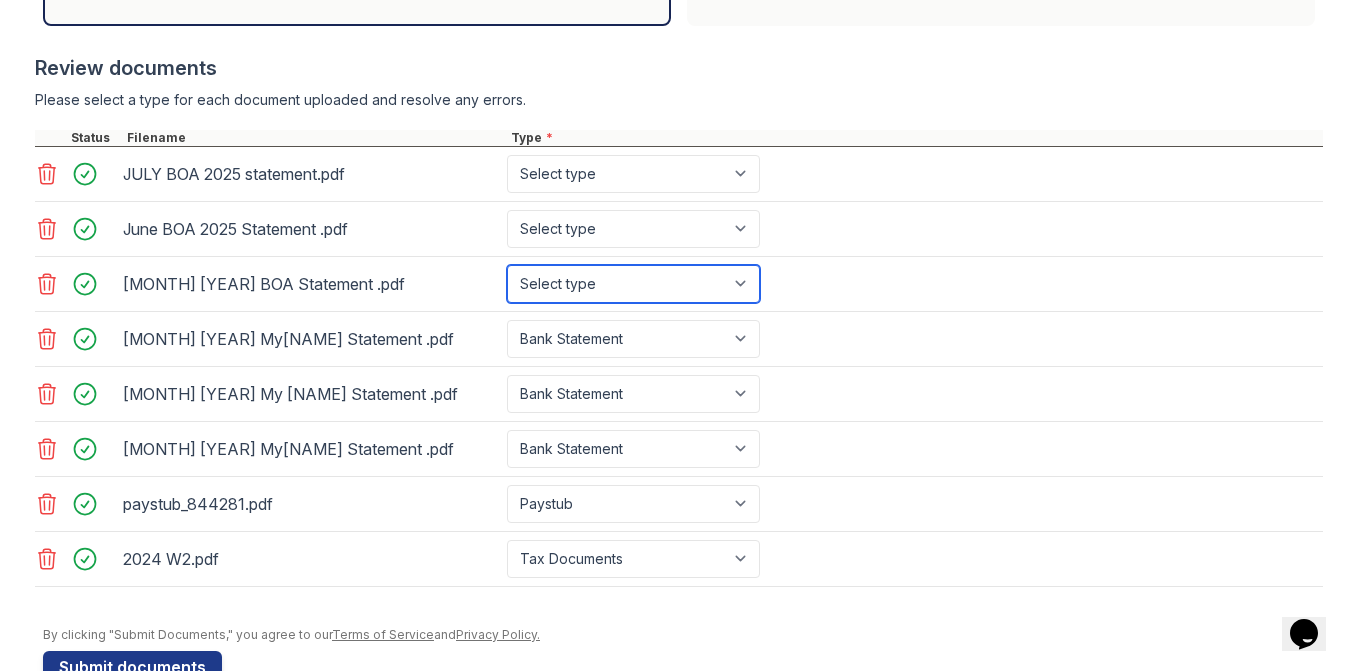 click on "Select type
Paystub
Bank Statement
Offer Letter
Tax Documents
Benefit Award Letter
Investment Account Statement
Other" at bounding box center [633, 284] 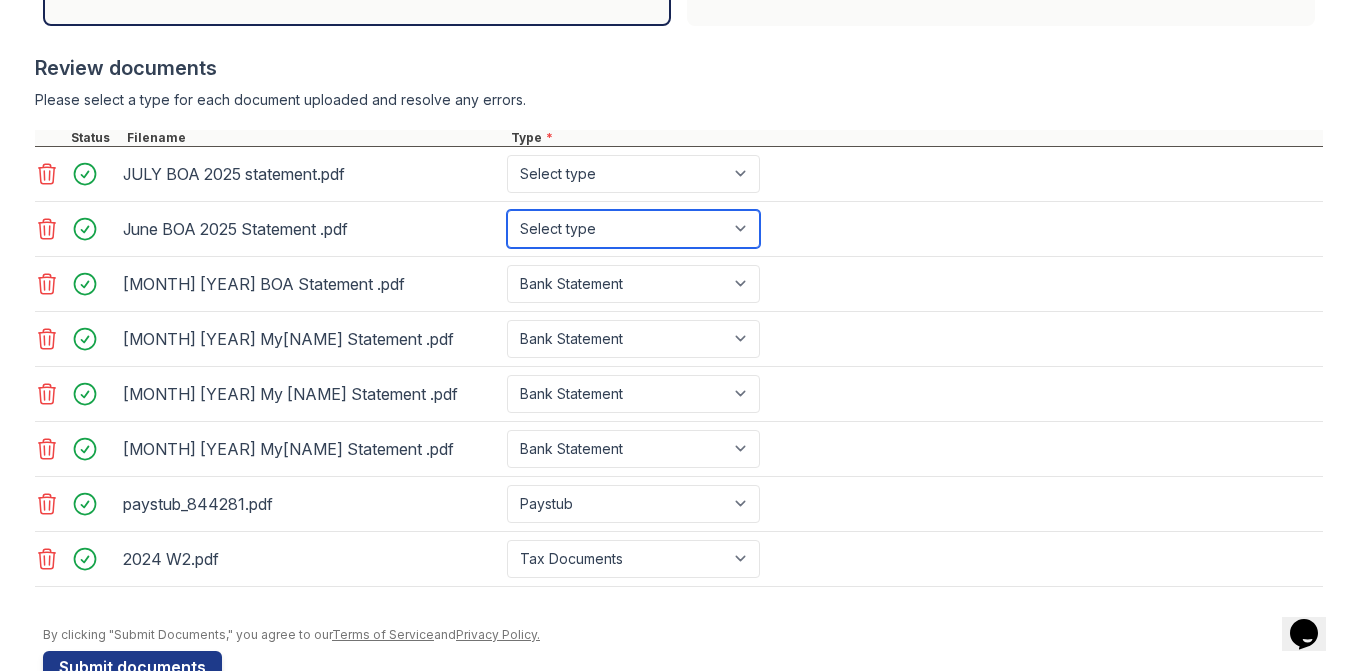 click on "Select type
Paystub
Bank Statement
Offer Letter
Tax Documents
Benefit Award Letter
Investment Account Statement
Other" at bounding box center (633, 229) 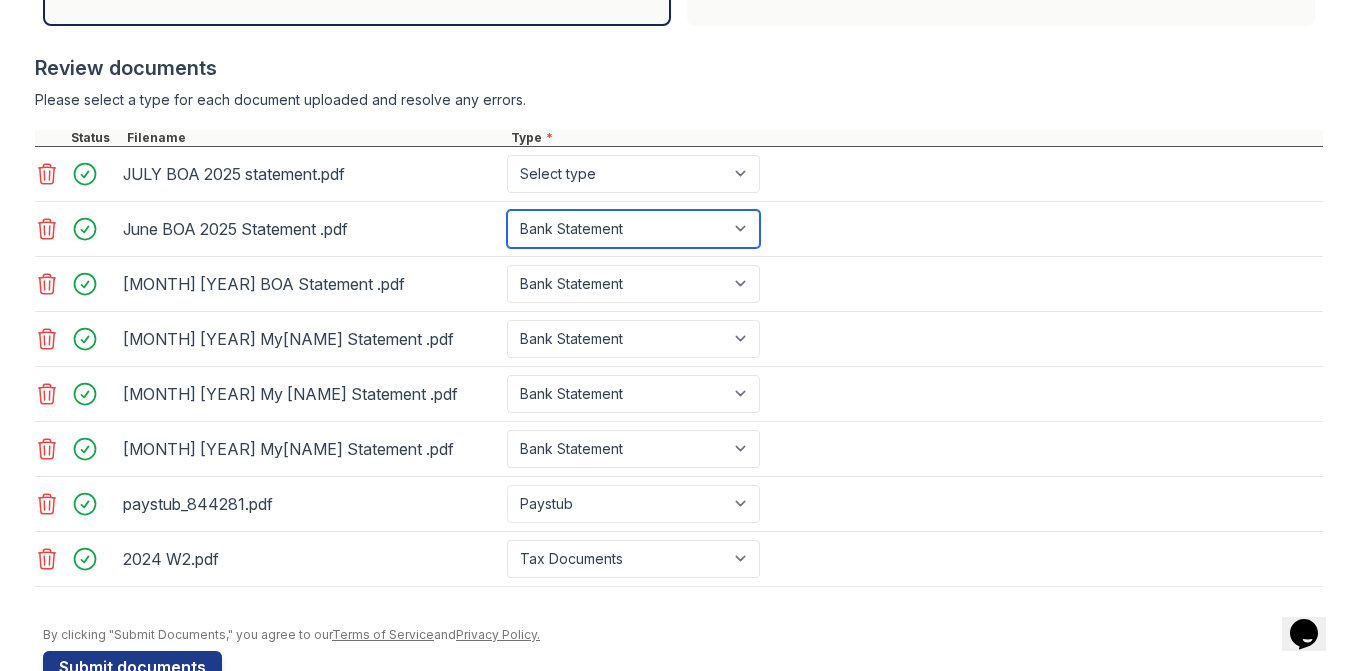 click on "Select type
Paystub
Bank Statement
Offer Letter
Tax Documents
Benefit Award Letter
Investment Account Statement
Other" at bounding box center (633, 229) 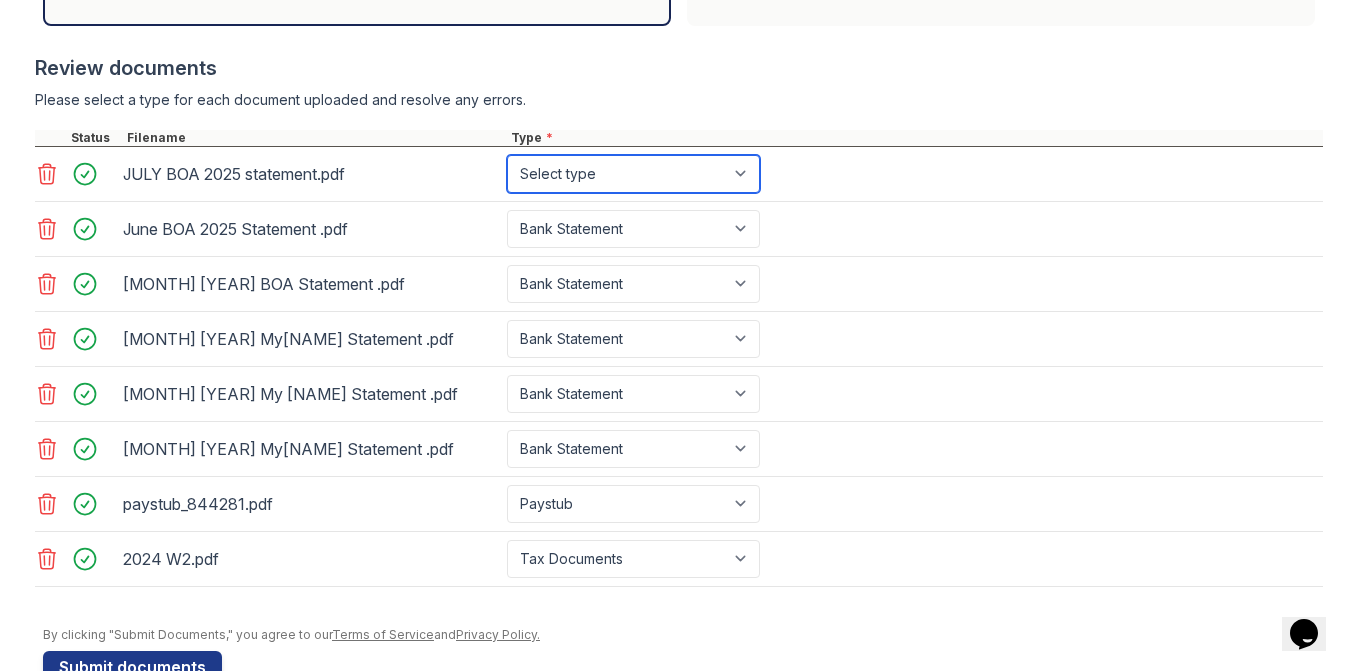click on "Select type
Paystub
Bank Statement
Offer Letter
Tax Documents
Benefit Award Letter
Investment Account Statement
Other" at bounding box center [633, 174] 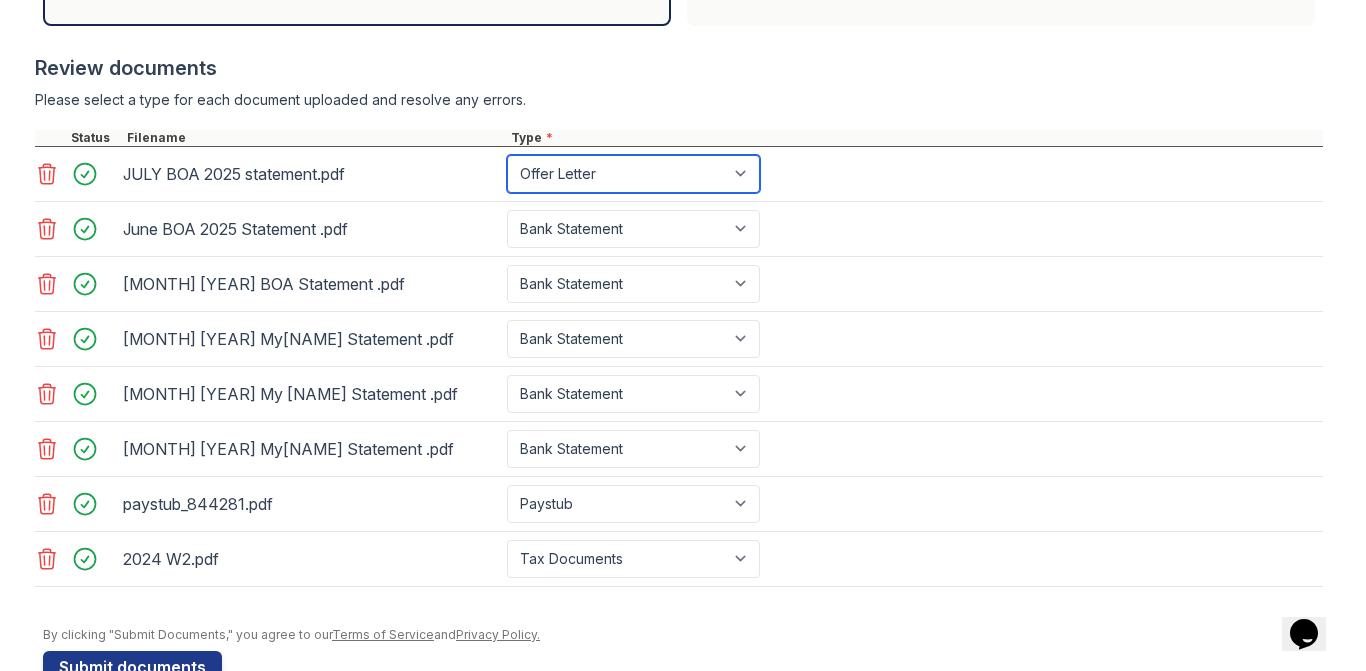 click on "Select type
Paystub
Bank Statement
Offer Letter
Tax Documents
Benefit Award Letter
Investment Account Statement
Other" at bounding box center [633, 174] 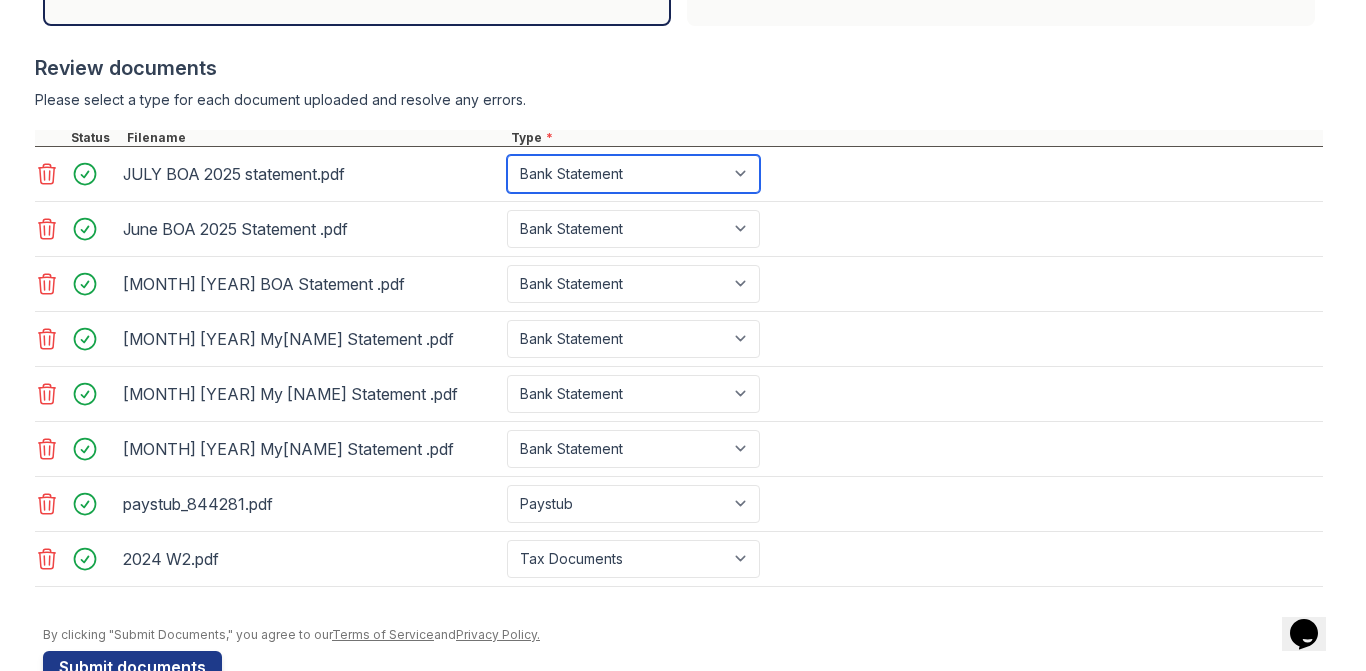 scroll, scrollTop: 794, scrollLeft: 0, axis: vertical 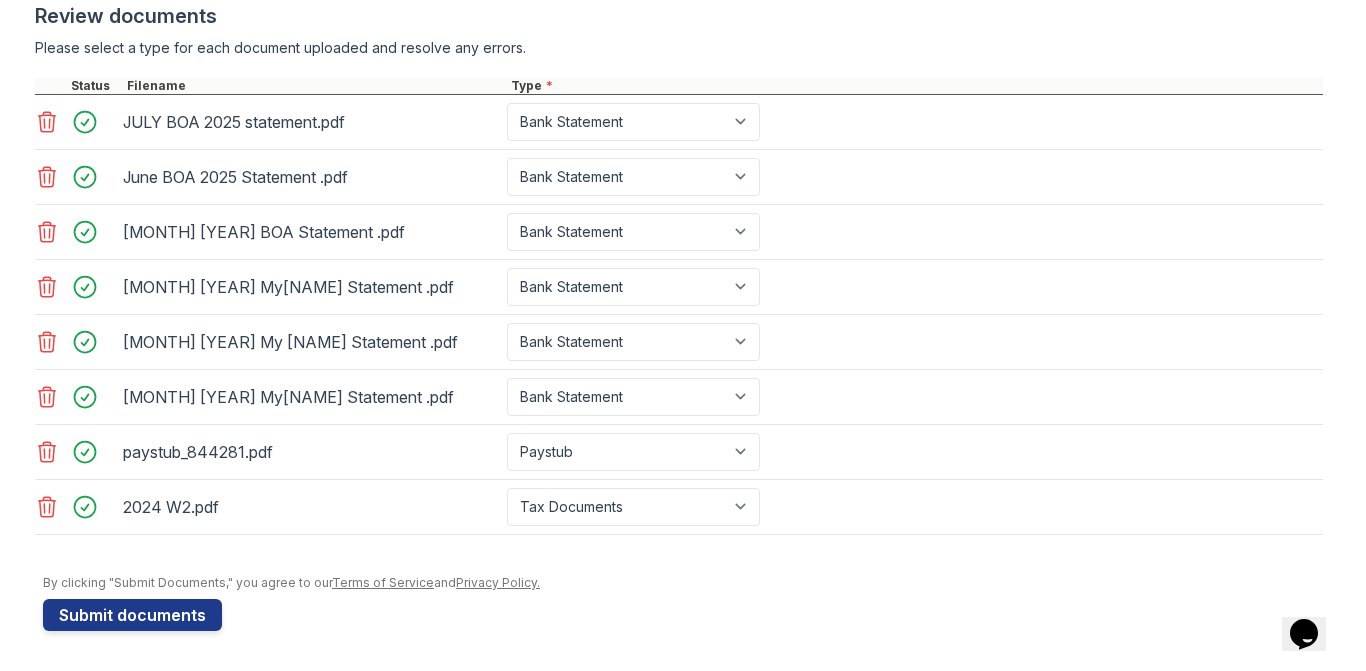 click on "Submit documents" at bounding box center (132, 615) 